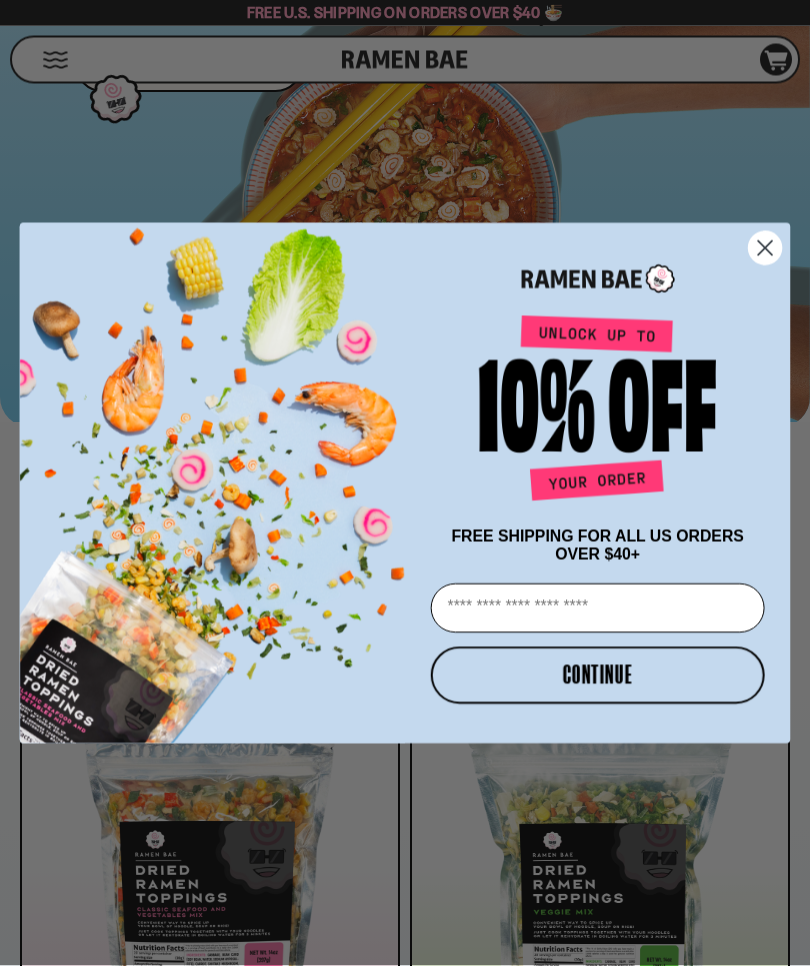 scroll, scrollTop: 561, scrollLeft: 0, axis: vertical 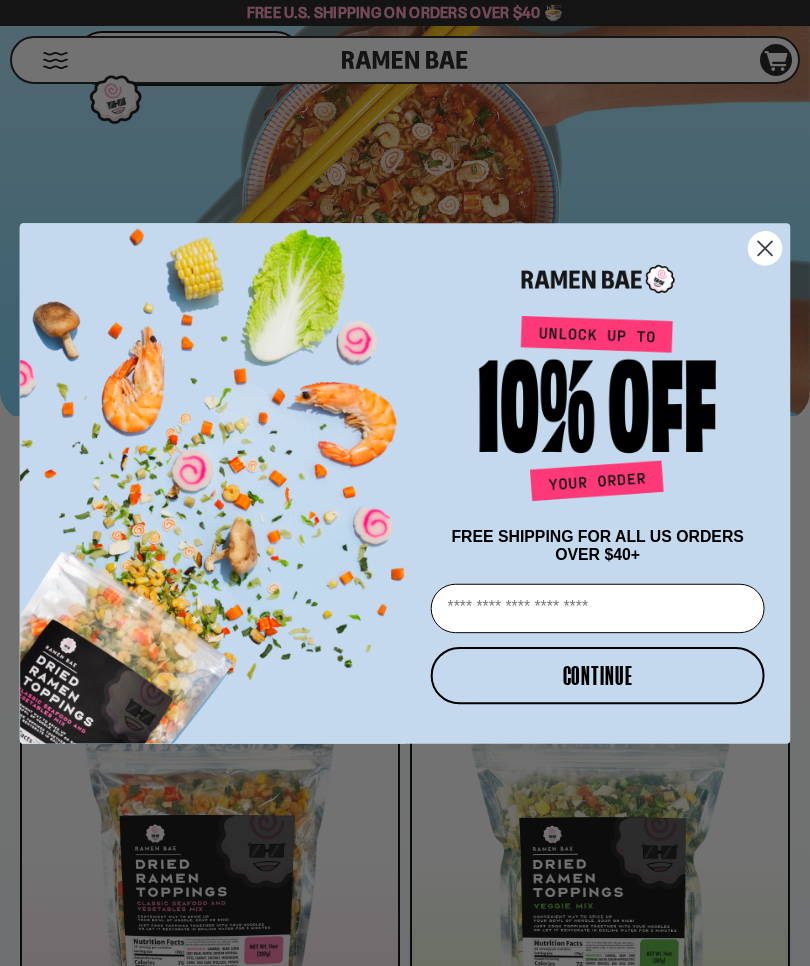 click on "FREE SHIPPING FOR ALL US ORDERS OVER $40+
Email CONTINUE ******" at bounding box center [405, 483] 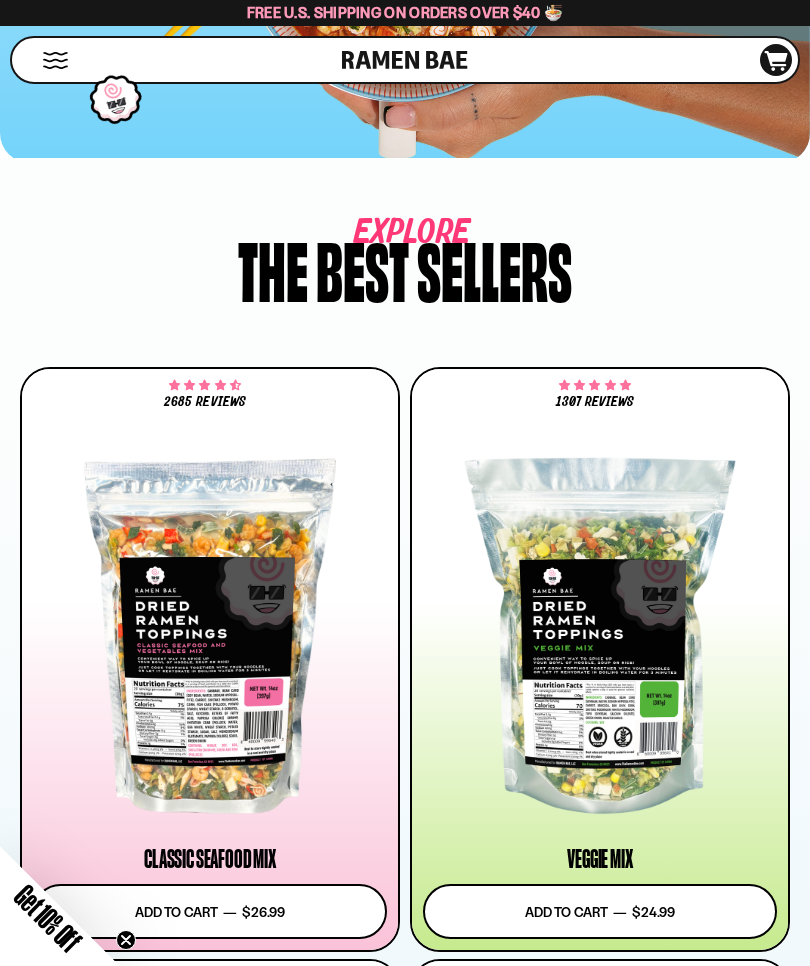 scroll, scrollTop: 831, scrollLeft: 0, axis: vertical 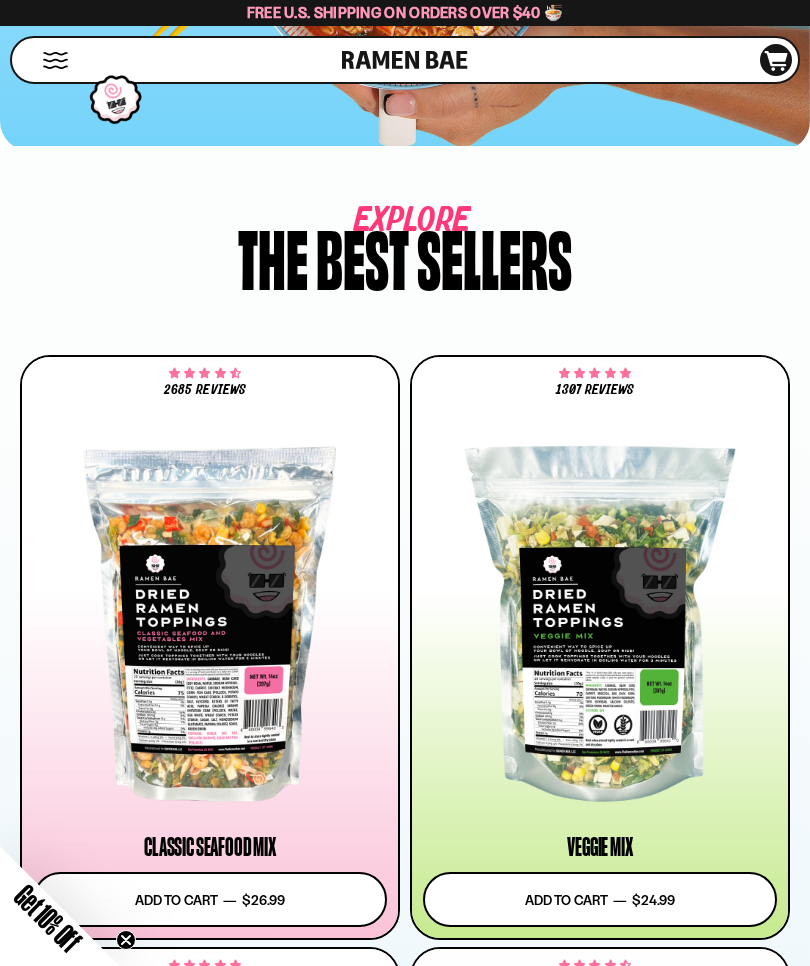 click at bounding box center (600, 616) 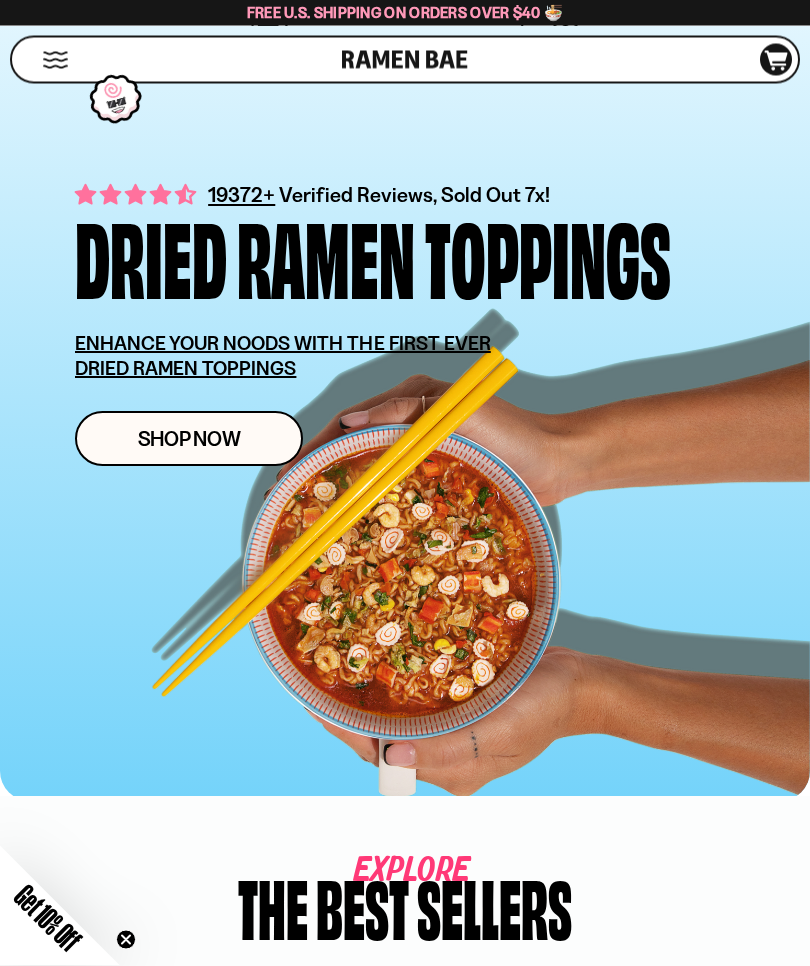 scroll, scrollTop: 0, scrollLeft: 0, axis: both 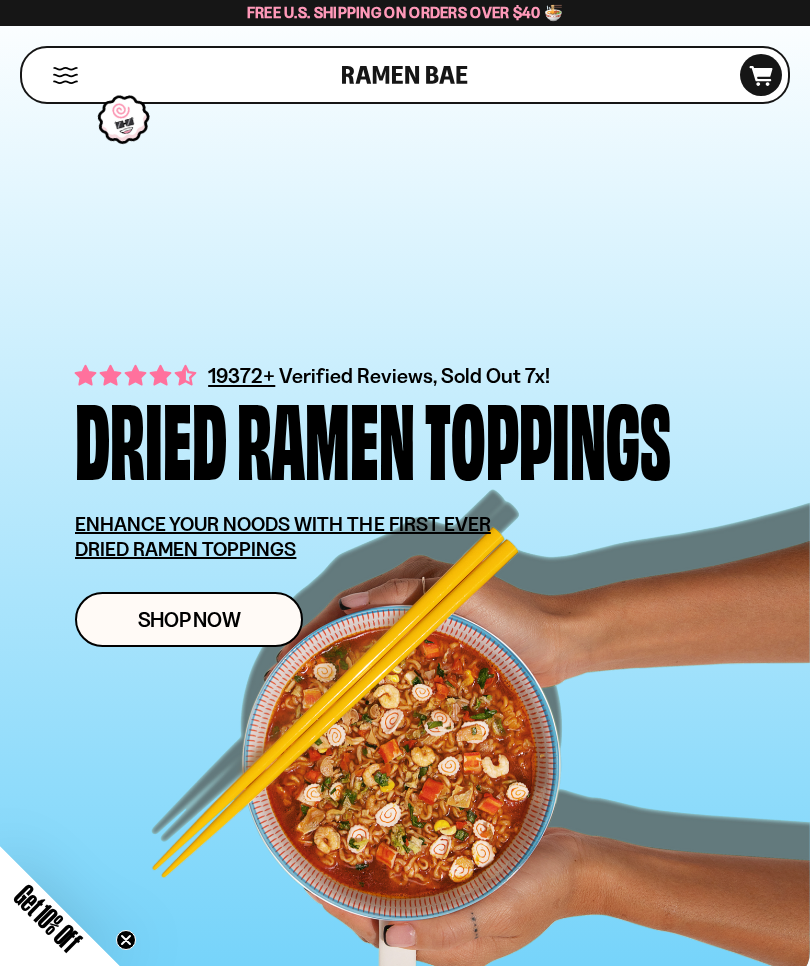 click at bounding box center [65, 75] 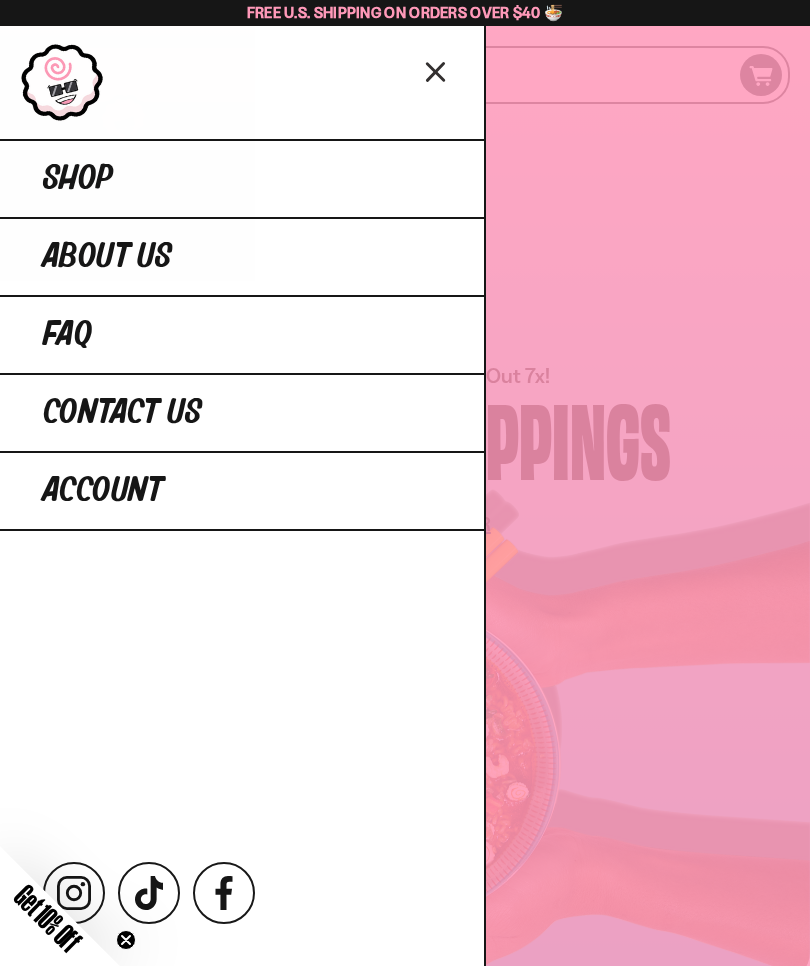 click on "Shop" at bounding box center [242, 178] 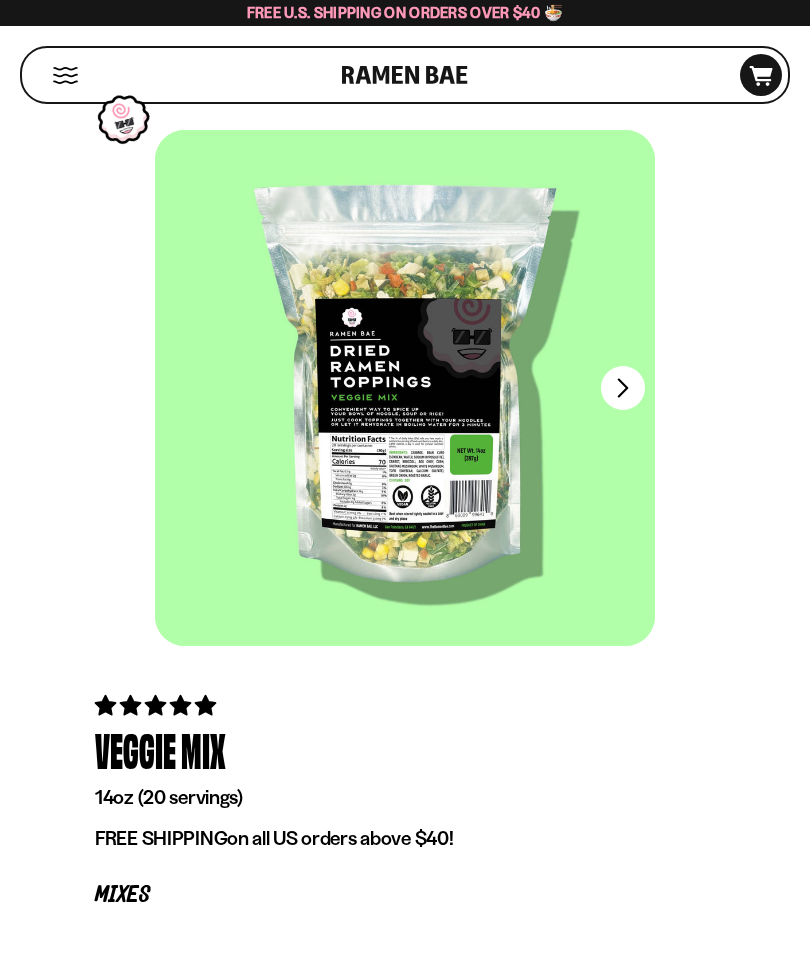 scroll, scrollTop: 0, scrollLeft: 0, axis: both 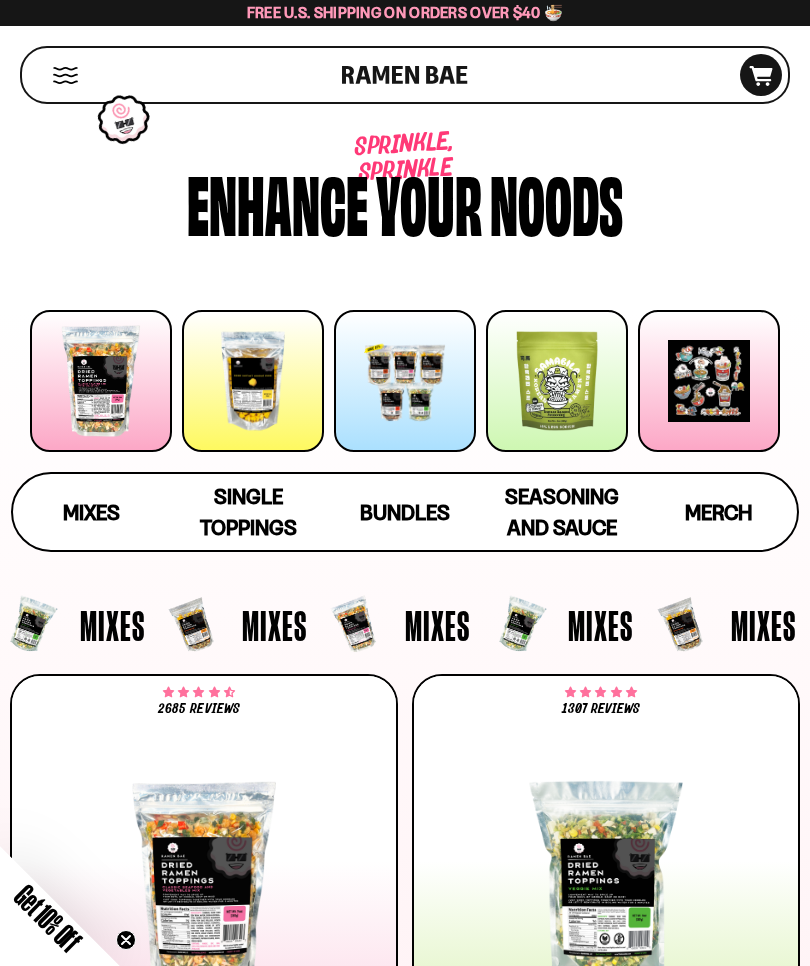 click at bounding box center (253, 381) 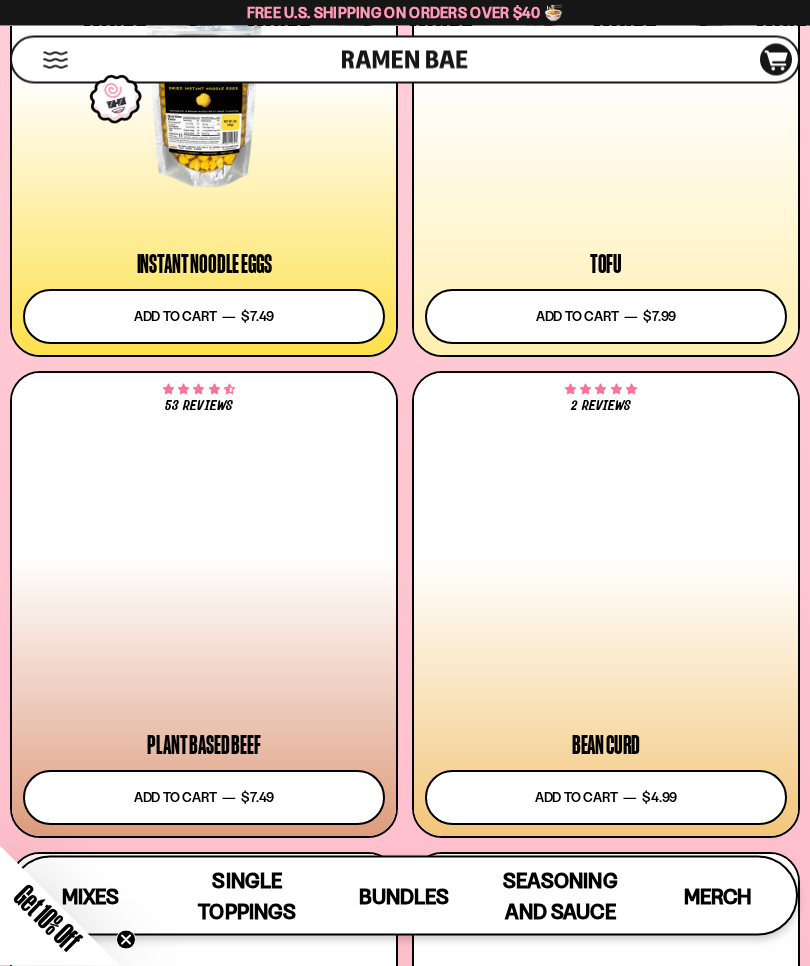 scroll, scrollTop: 3257, scrollLeft: 0, axis: vertical 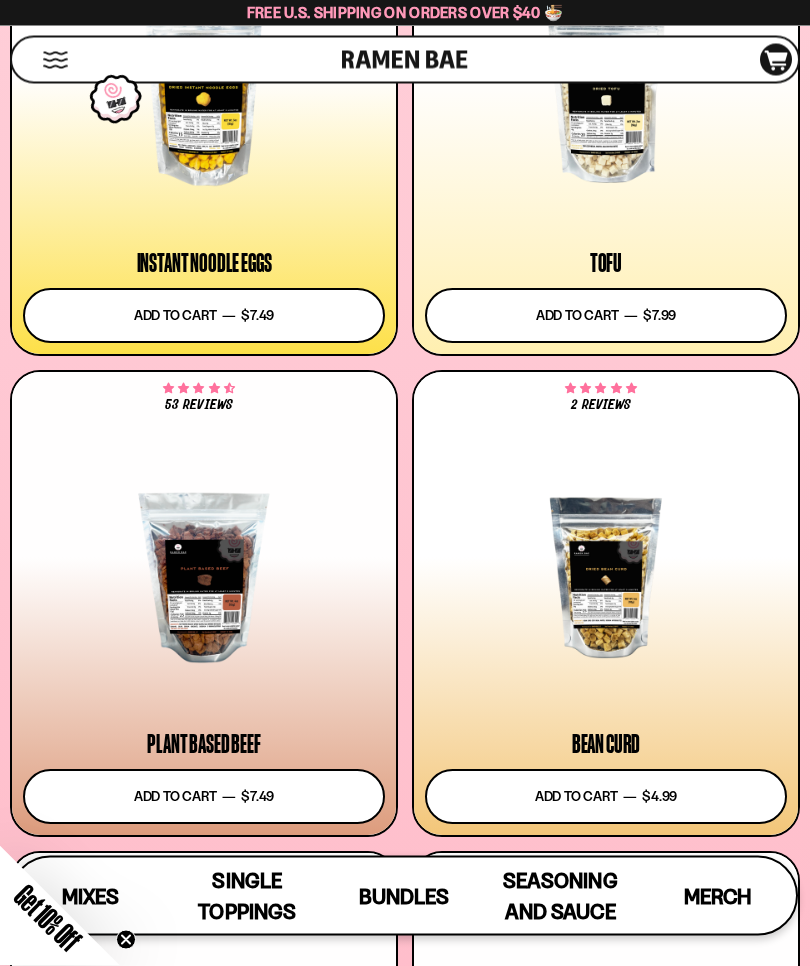 click at bounding box center [606, 578] 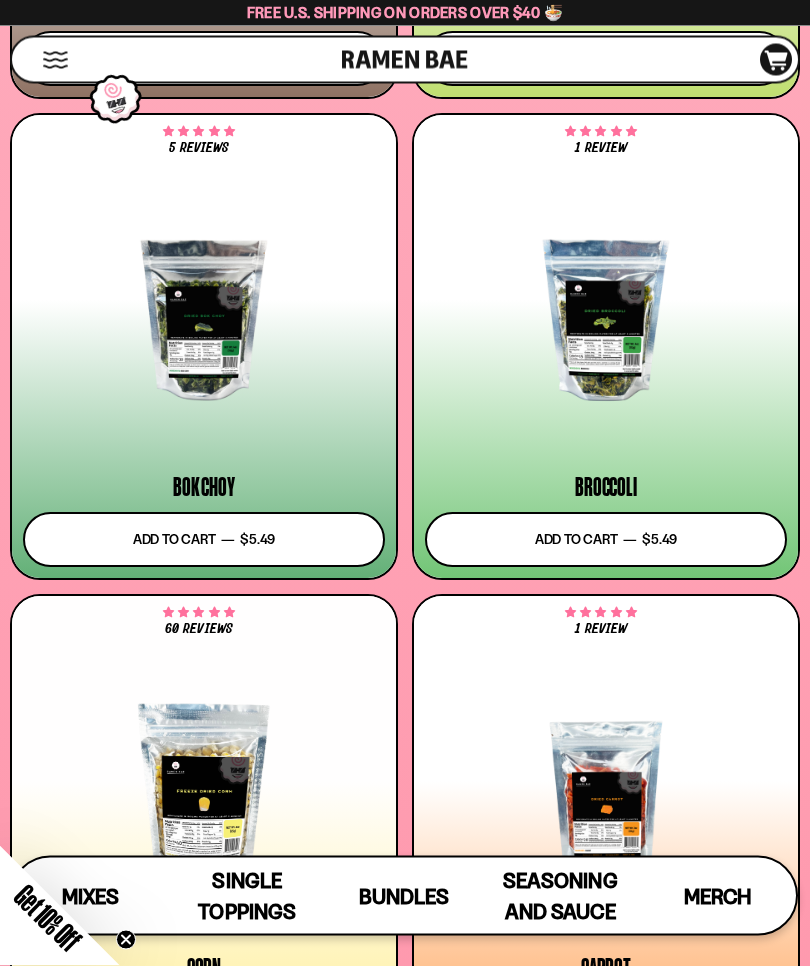 scroll, scrollTop: 5438, scrollLeft: 0, axis: vertical 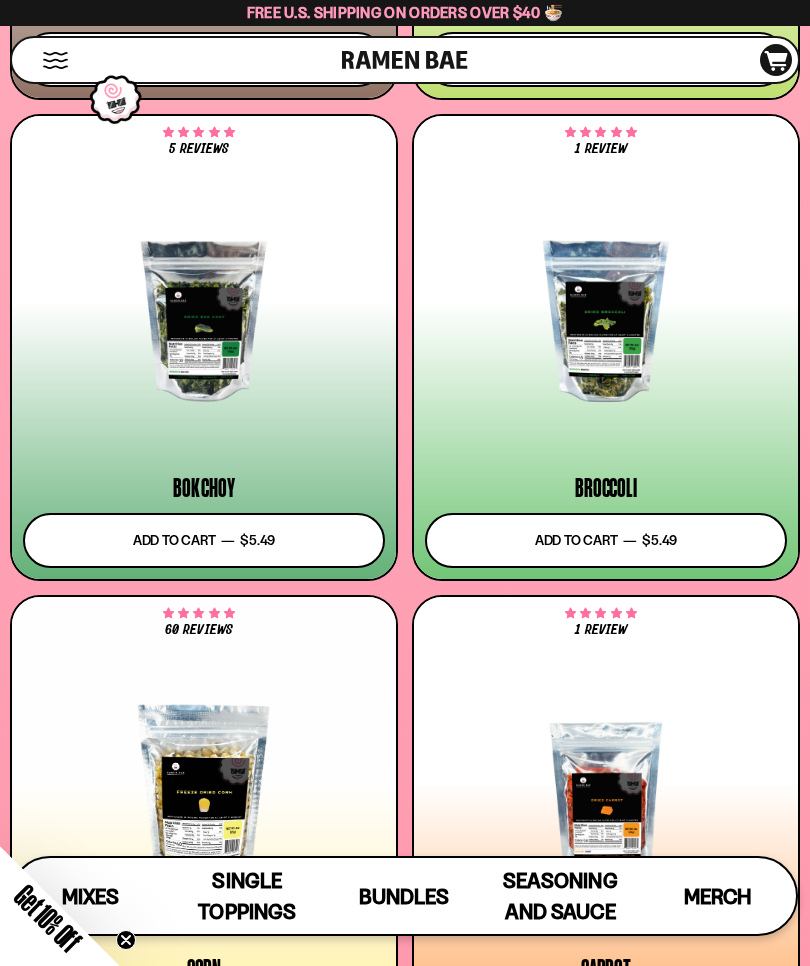 click at bounding box center (606, 321) 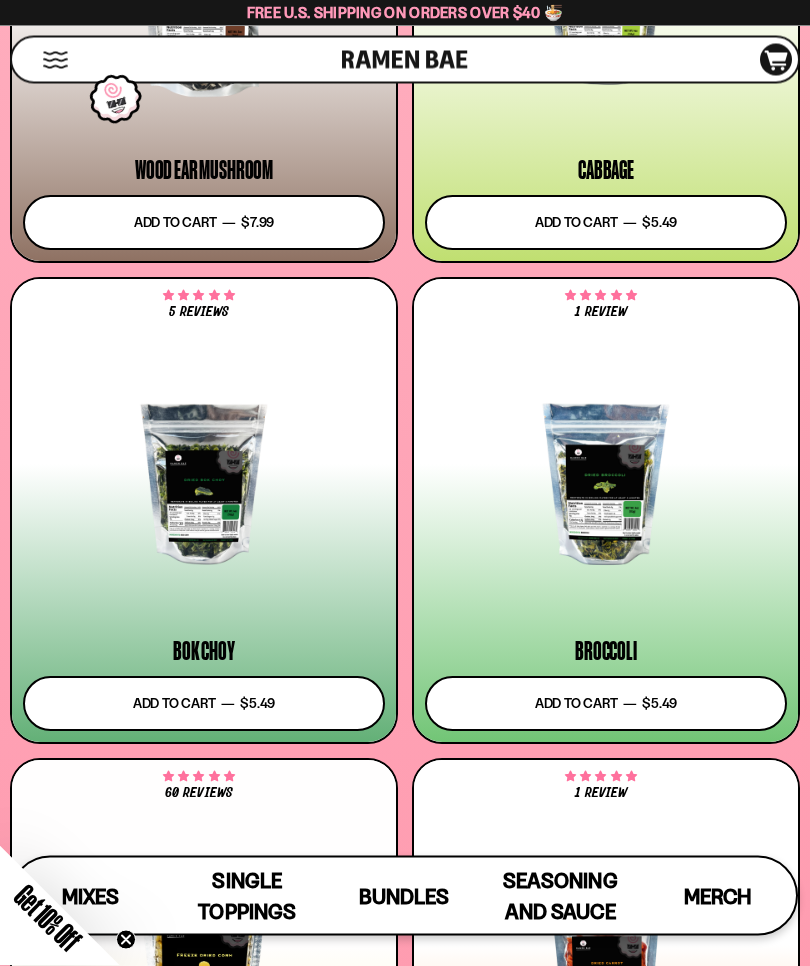 scroll, scrollTop: 5253, scrollLeft: 0, axis: vertical 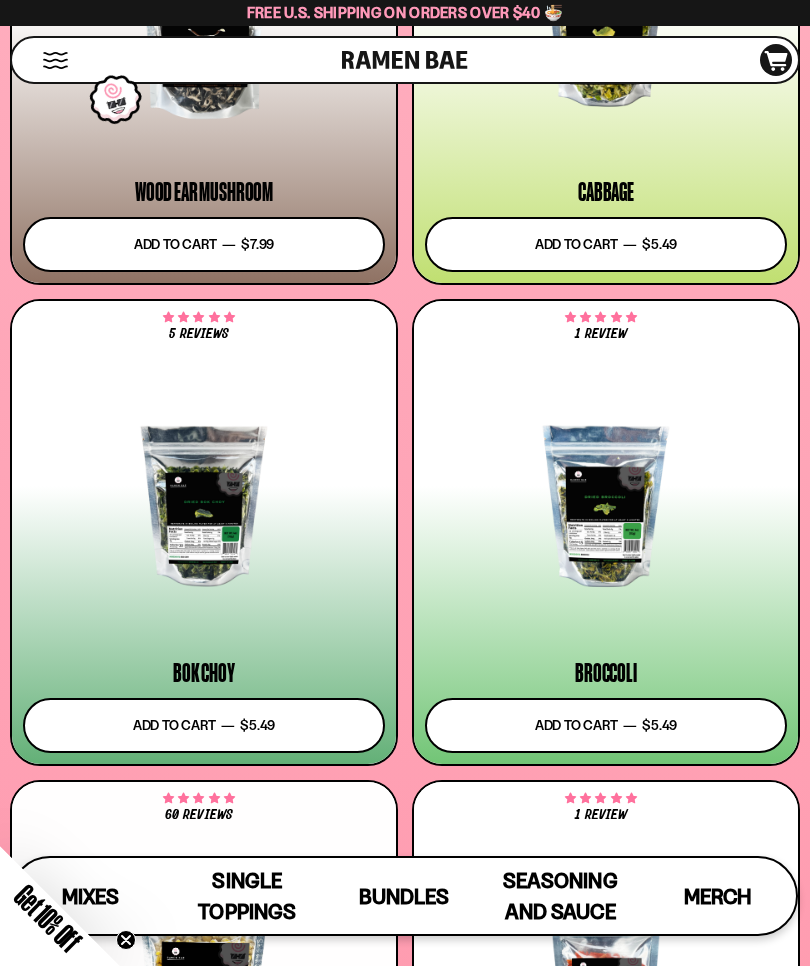 click at bounding box center [204, 506] 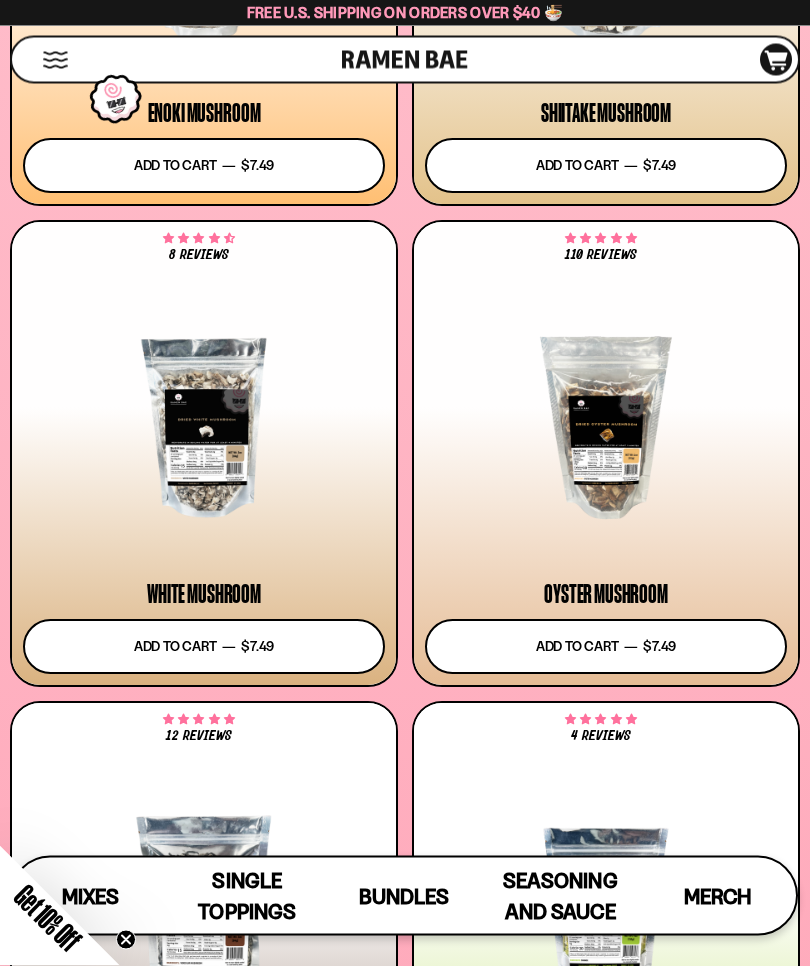 scroll, scrollTop: 4370, scrollLeft: 0, axis: vertical 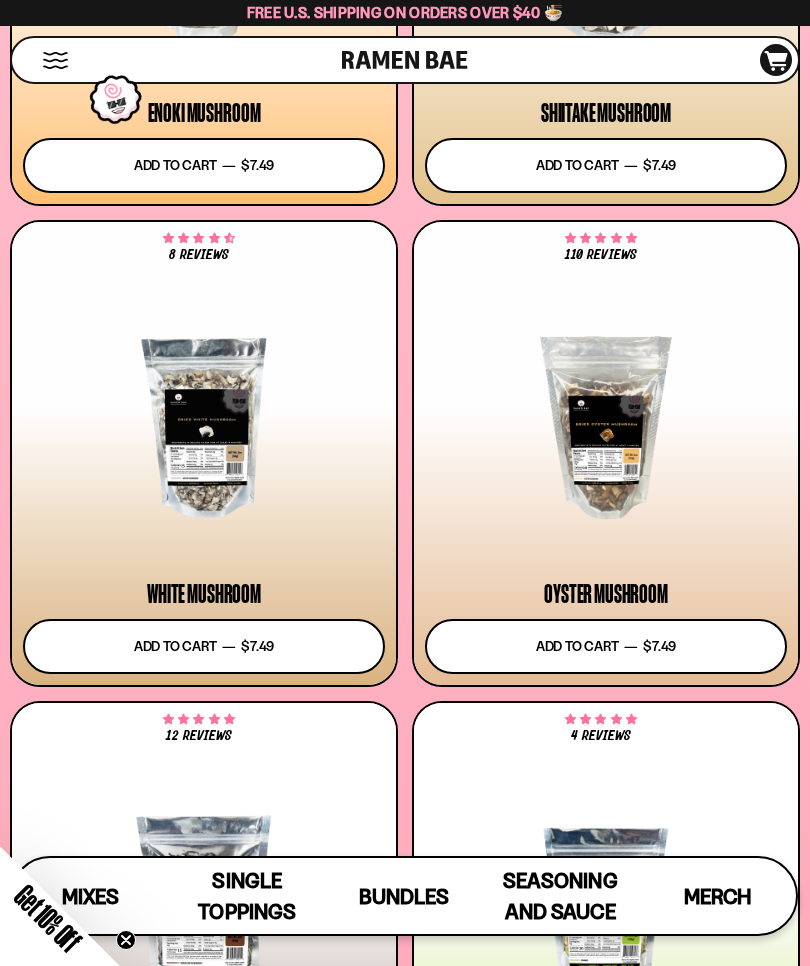 click at bounding box center (204, 427) 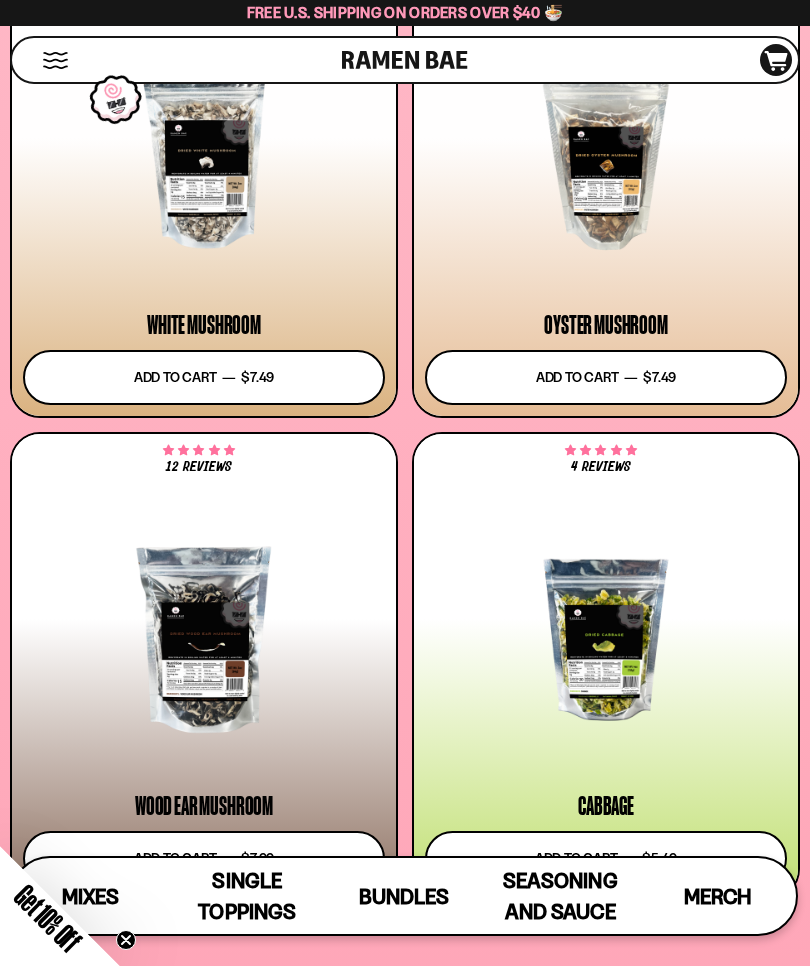 scroll, scrollTop: 4644, scrollLeft: 0, axis: vertical 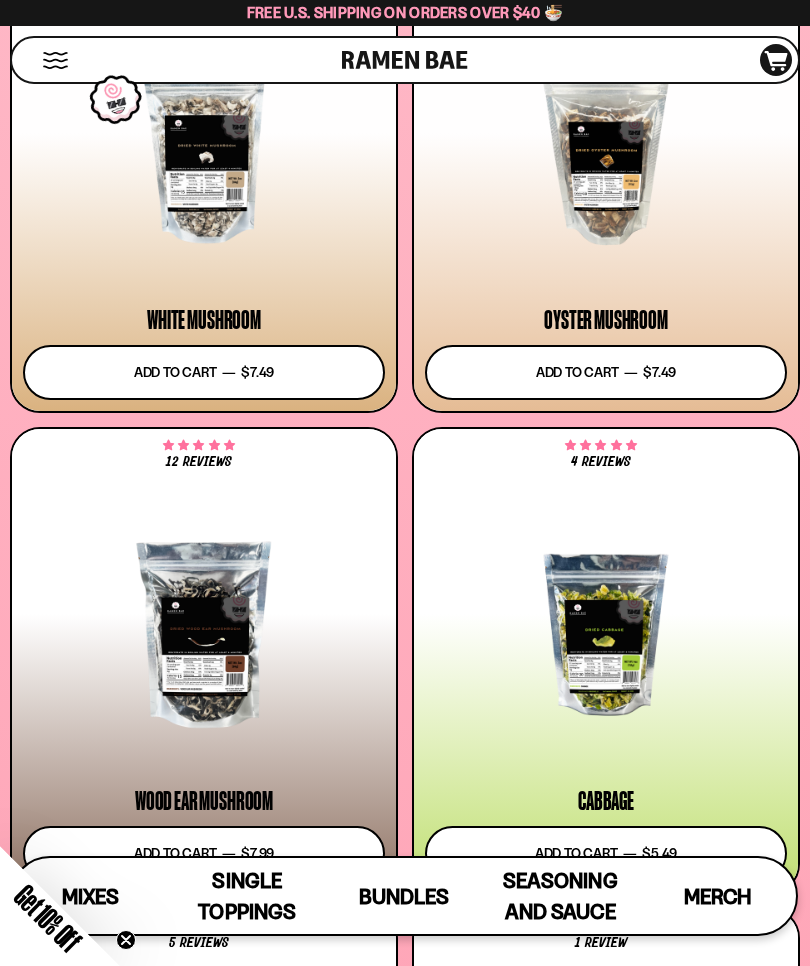 click at bounding box center [204, 634] 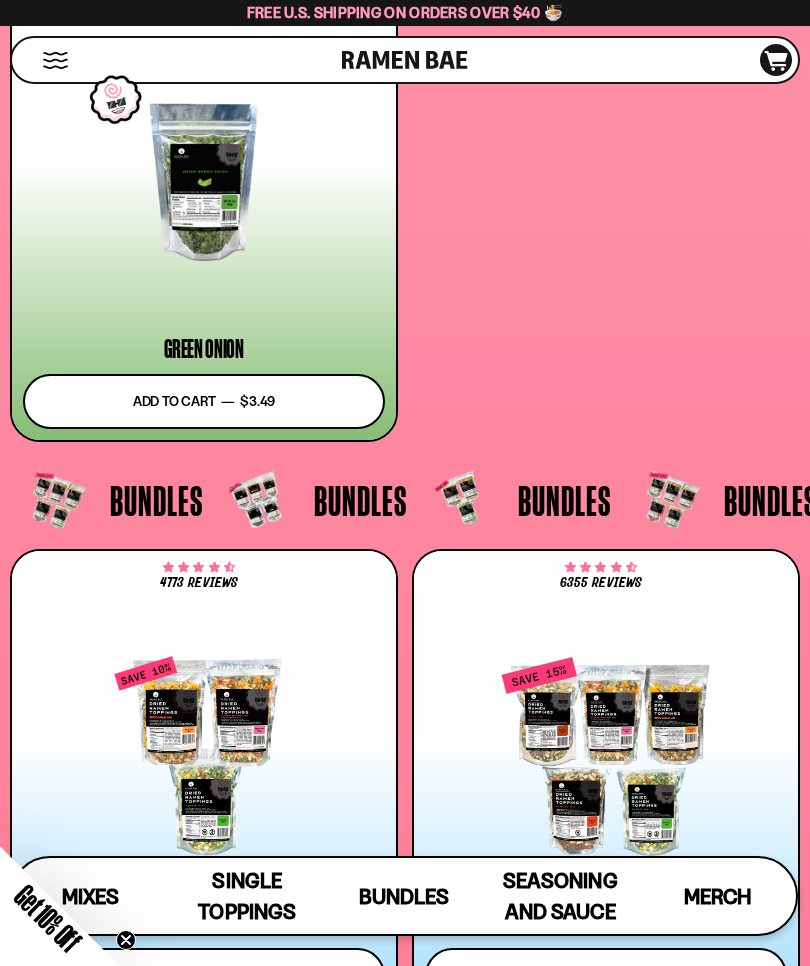 scroll, scrollTop: 7019, scrollLeft: 0, axis: vertical 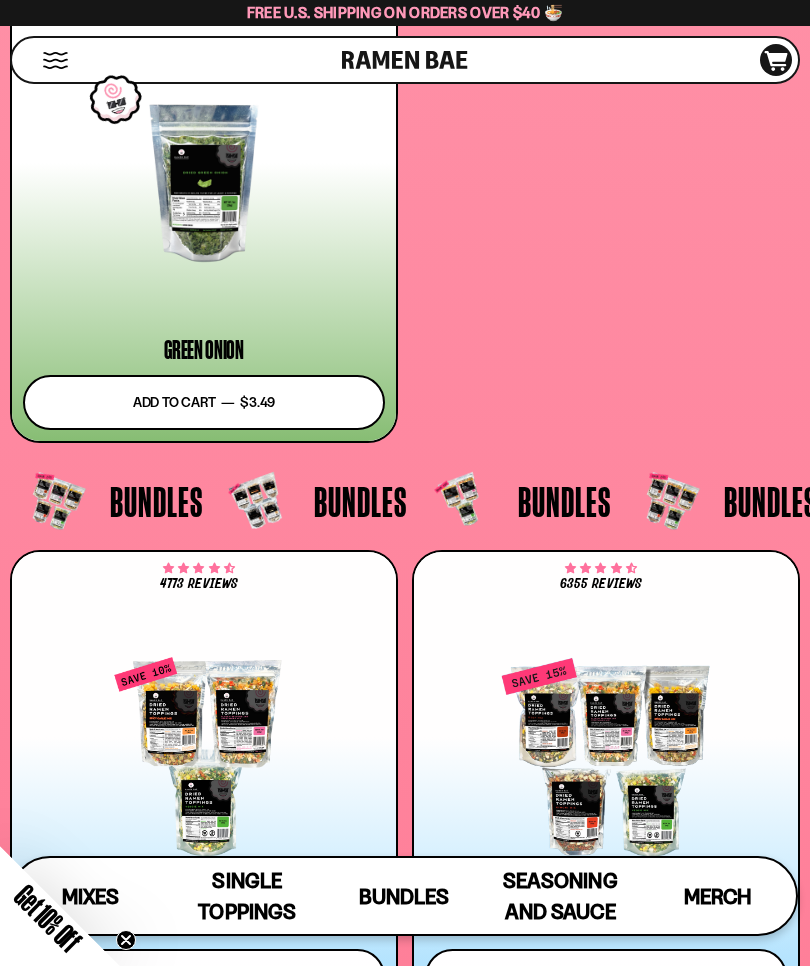 click on "Bundles" at bounding box center (156, 501) 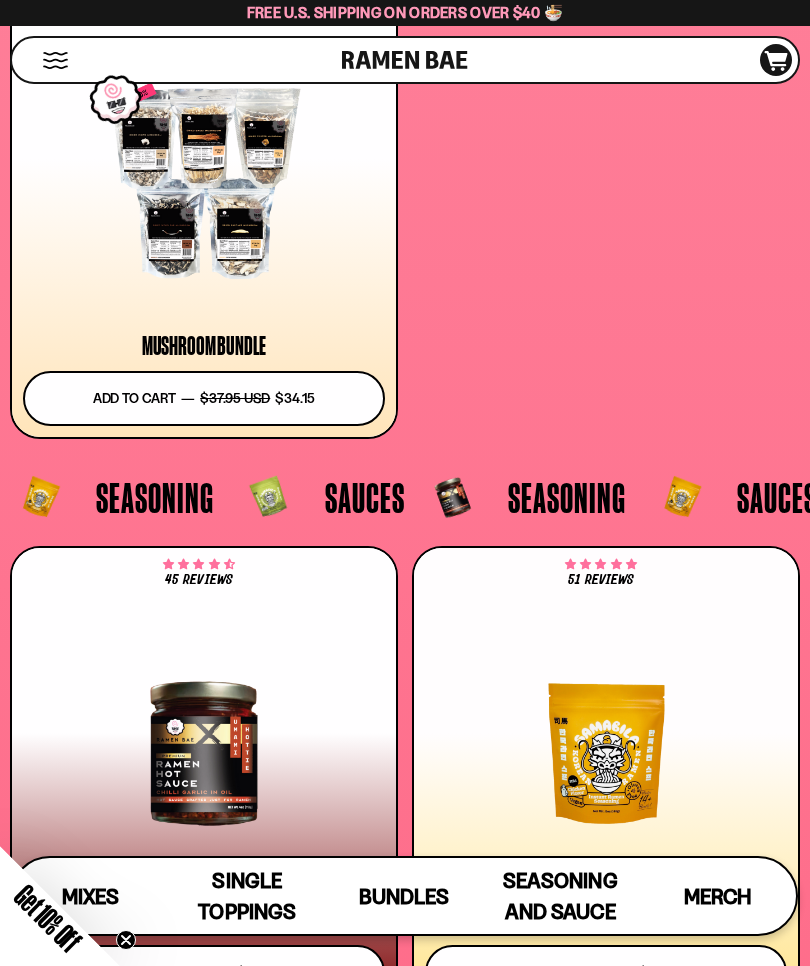 scroll, scrollTop: 8077, scrollLeft: 0, axis: vertical 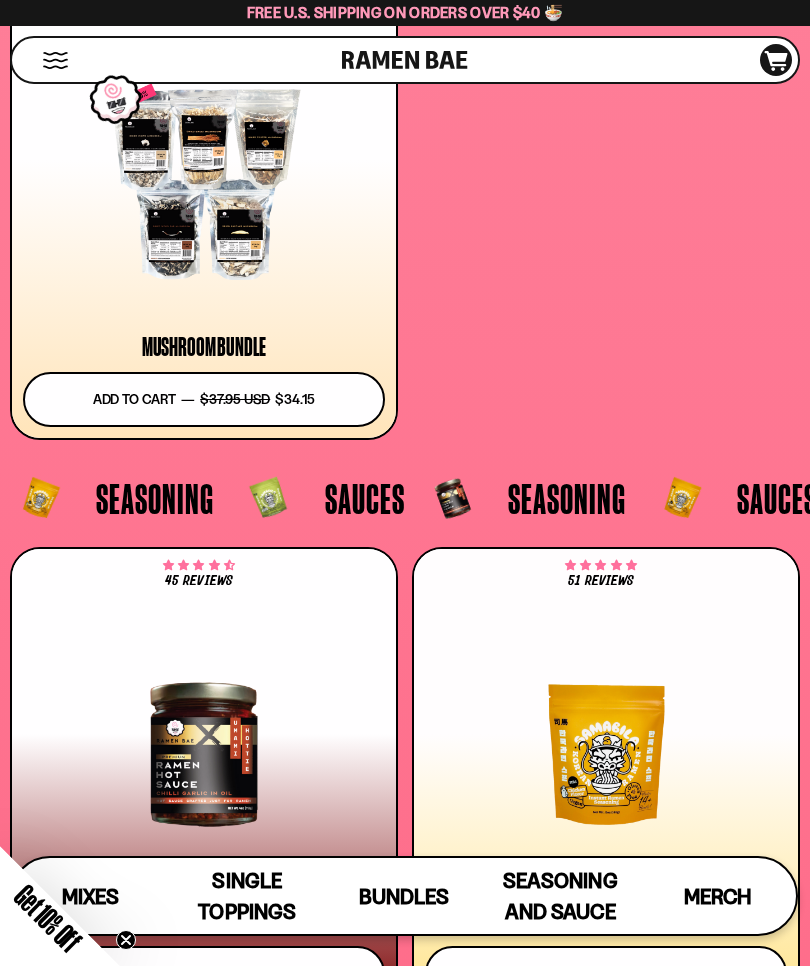 click on "Sauces" at bounding box center (736, 498) 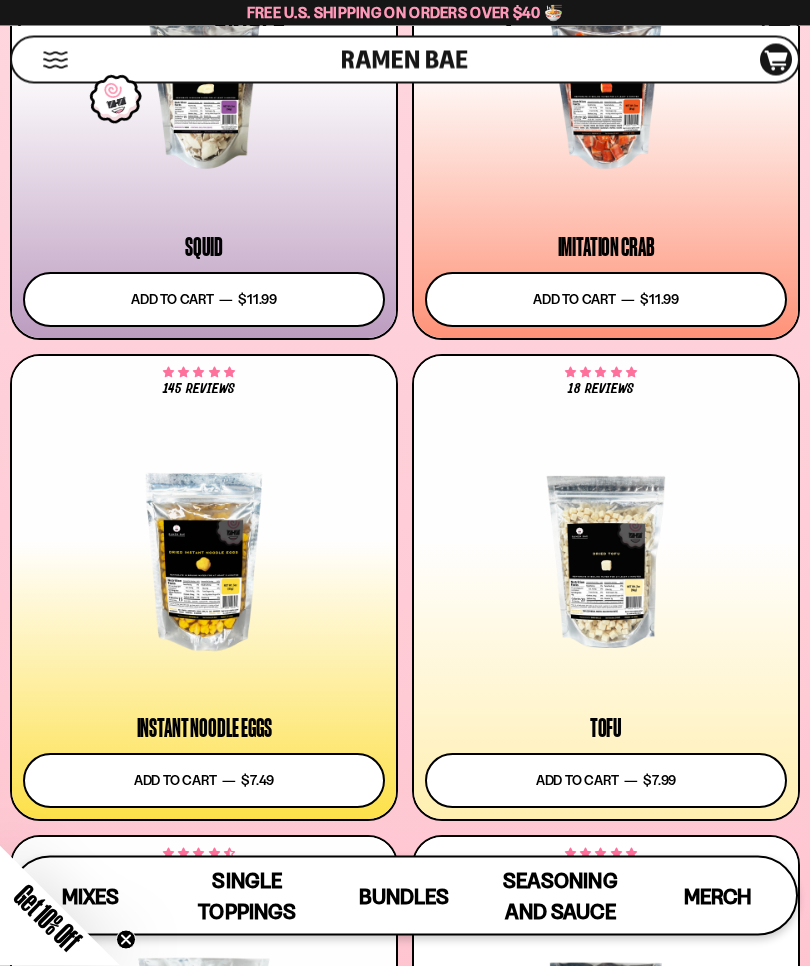 scroll, scrollTop: 2793, scrollLeft: 0, axis: vertical 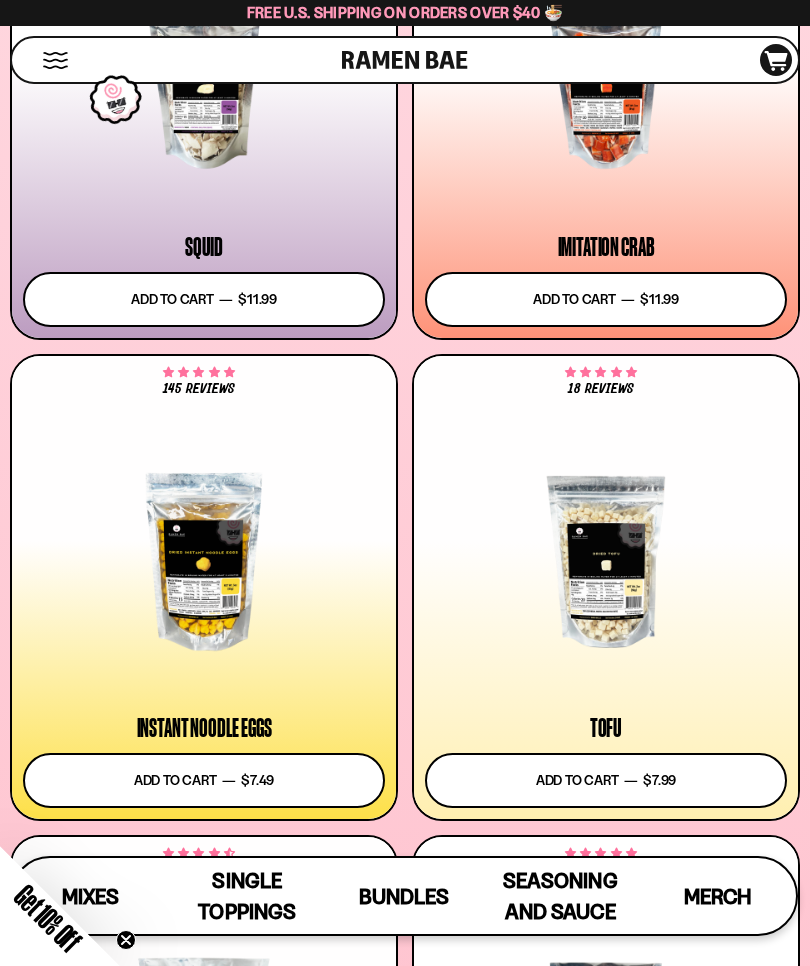 click on "Add to cart
Add
—
Regular price
$7.49
Regular price
Sale price
$7.49
Unit price
/
per" at bounding box center [204, 780] 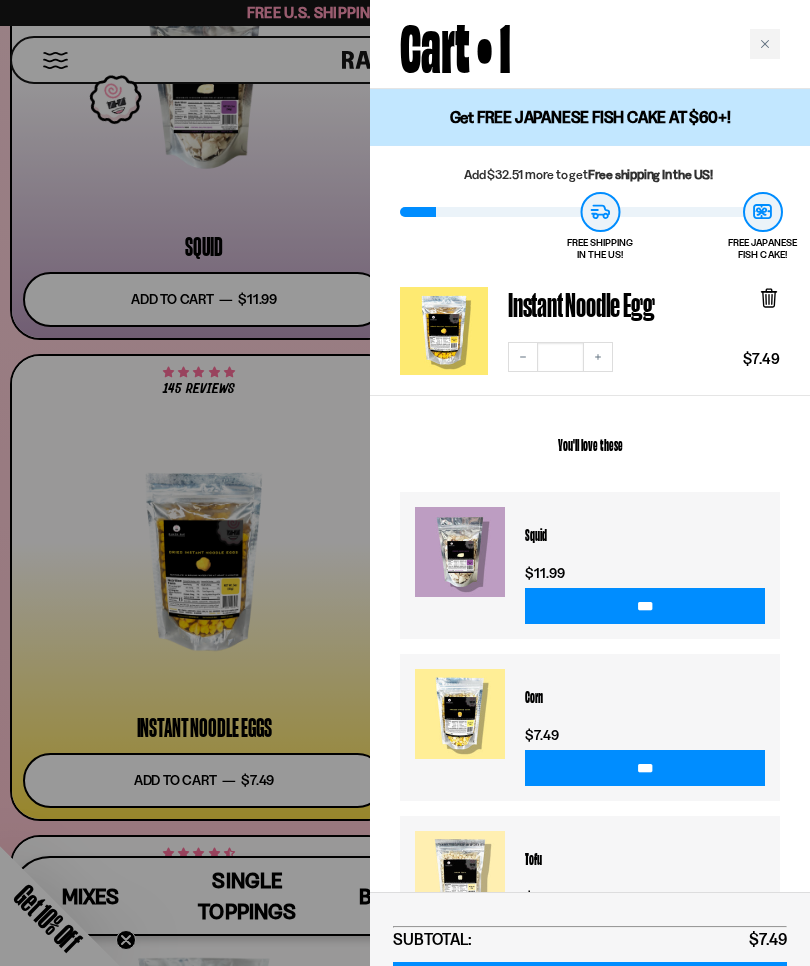 click at bounding box center (405, 483) 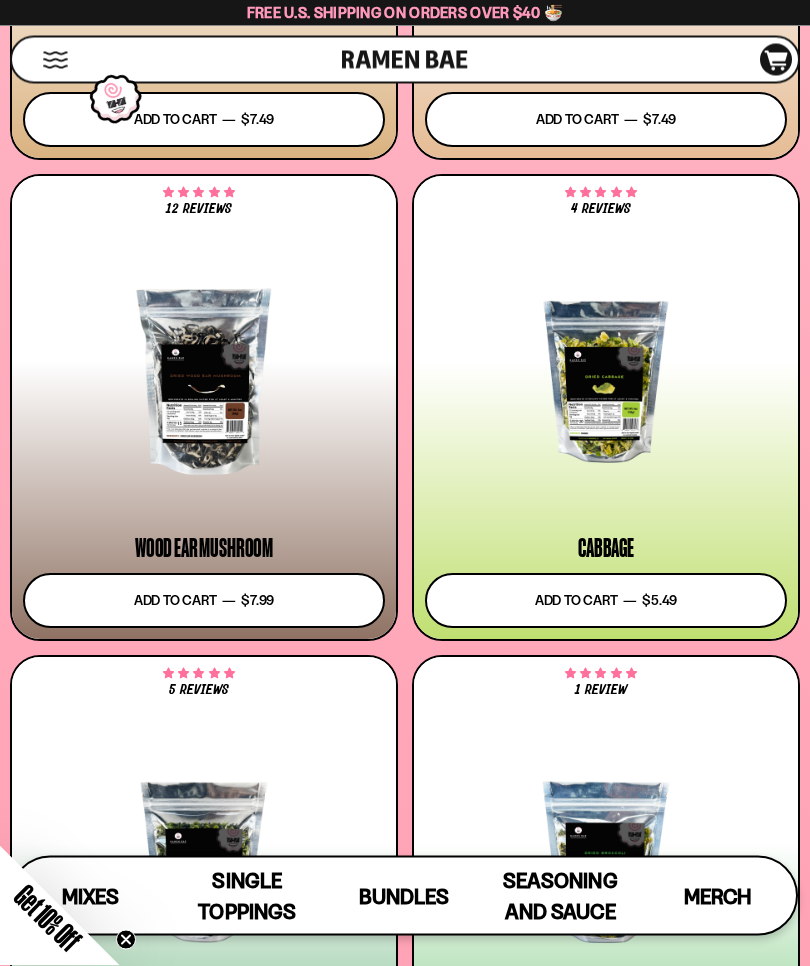 scroll, scrollTop: 4897, scrollLeft: 0, axis: vertical 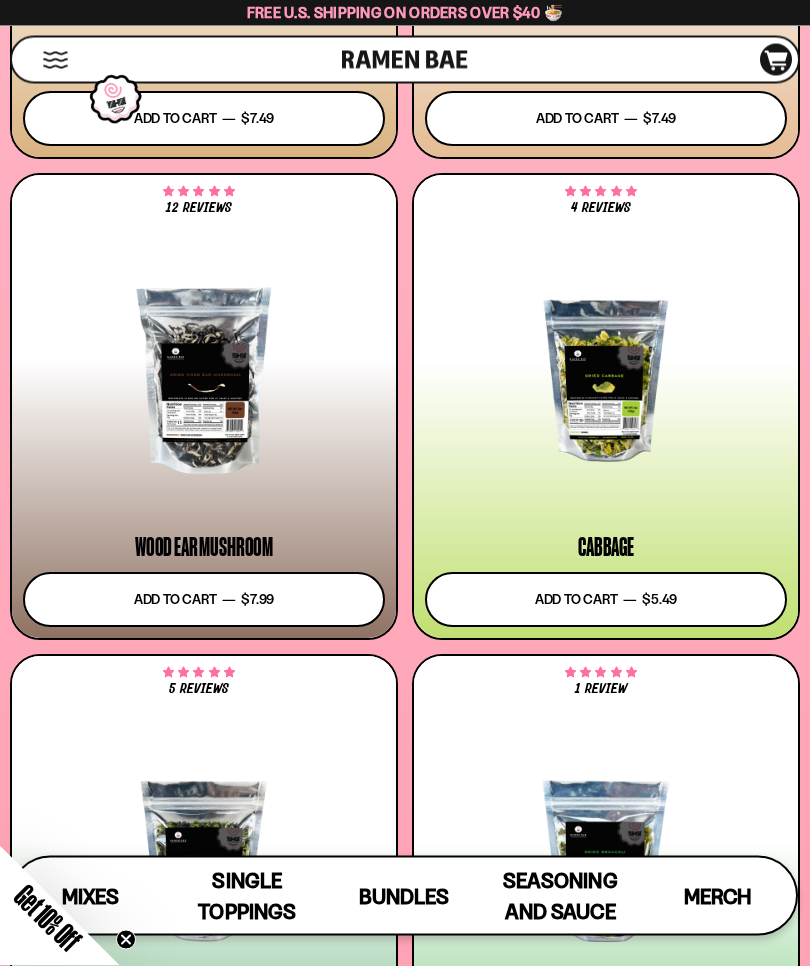 click at bounding box center [606, 381] 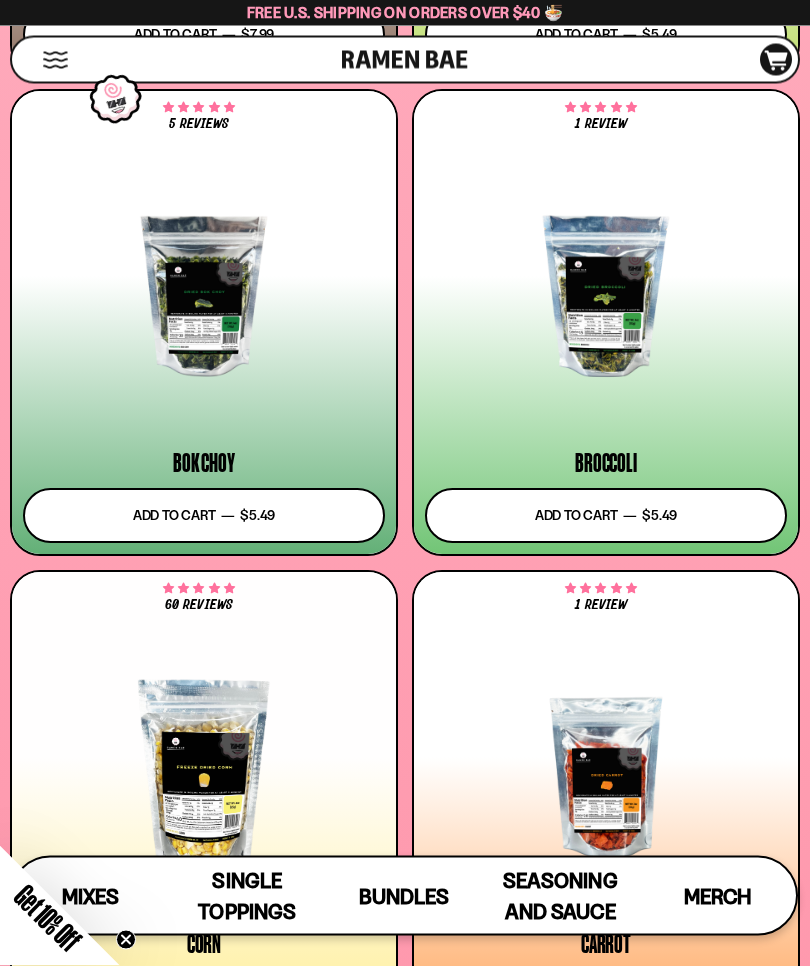 scroll, scrollTop: 5463, scrollLeft: 0, axis: vertical 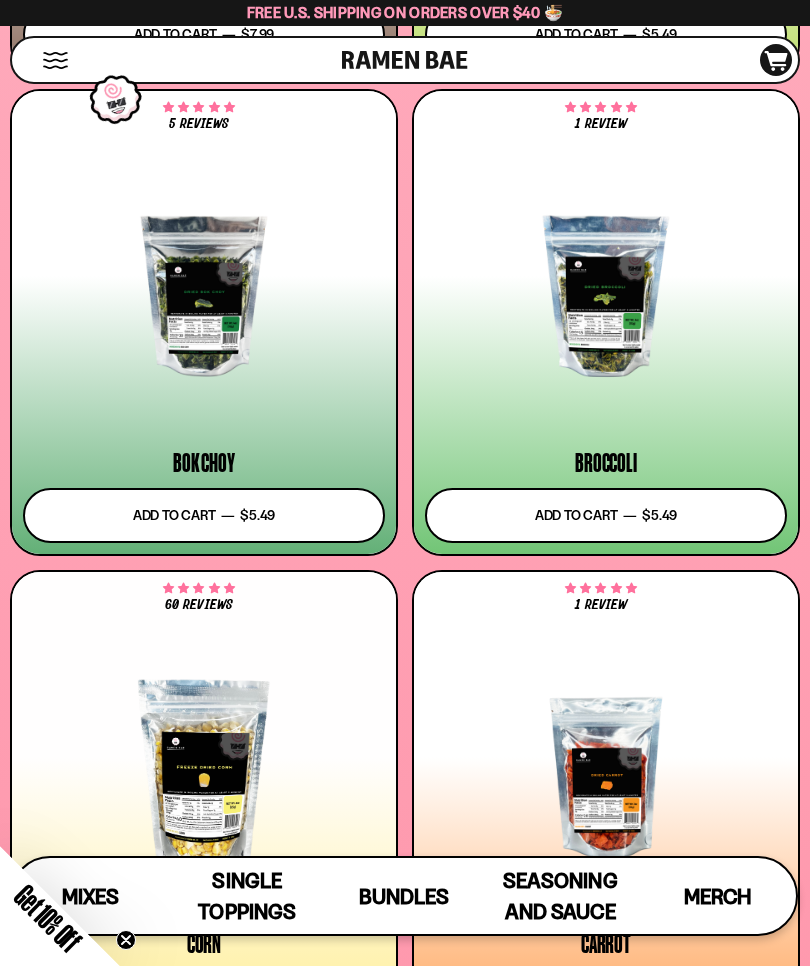click on "Add to cart
Add
—
Regular price
$5.49
Regular price
Sale price
$5.49
Unit price
/
per" at bounding box center (606, 515) 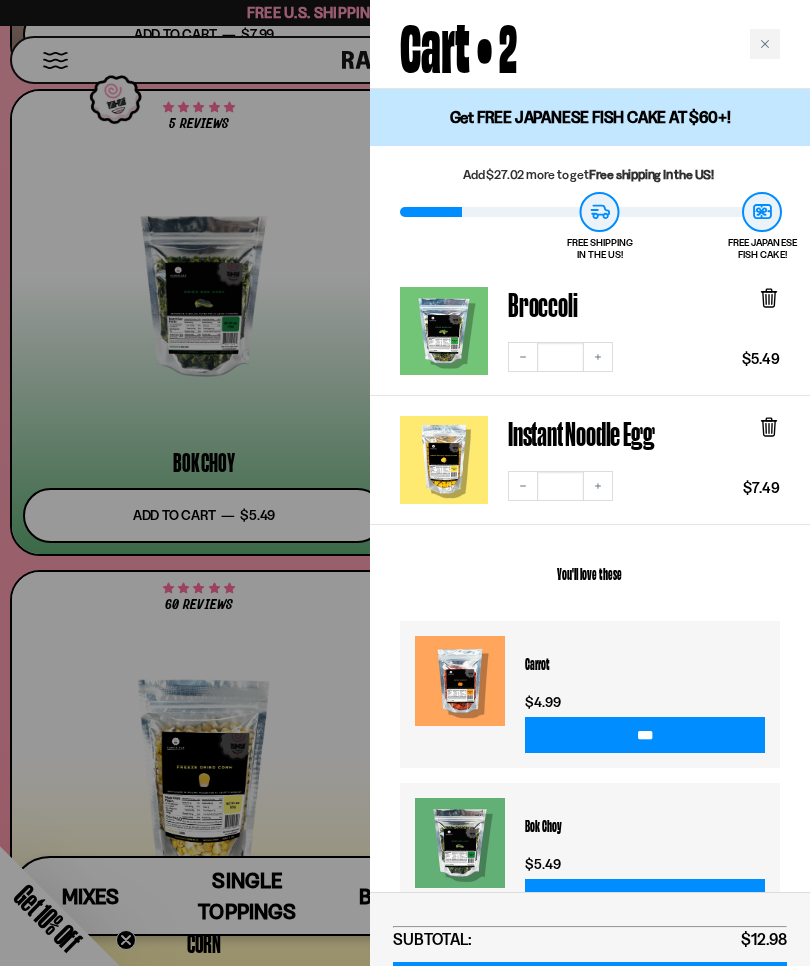 click on "Get FREE JAPANESE FISH CAKE AT $60+!" at bounding box center (590, 117) 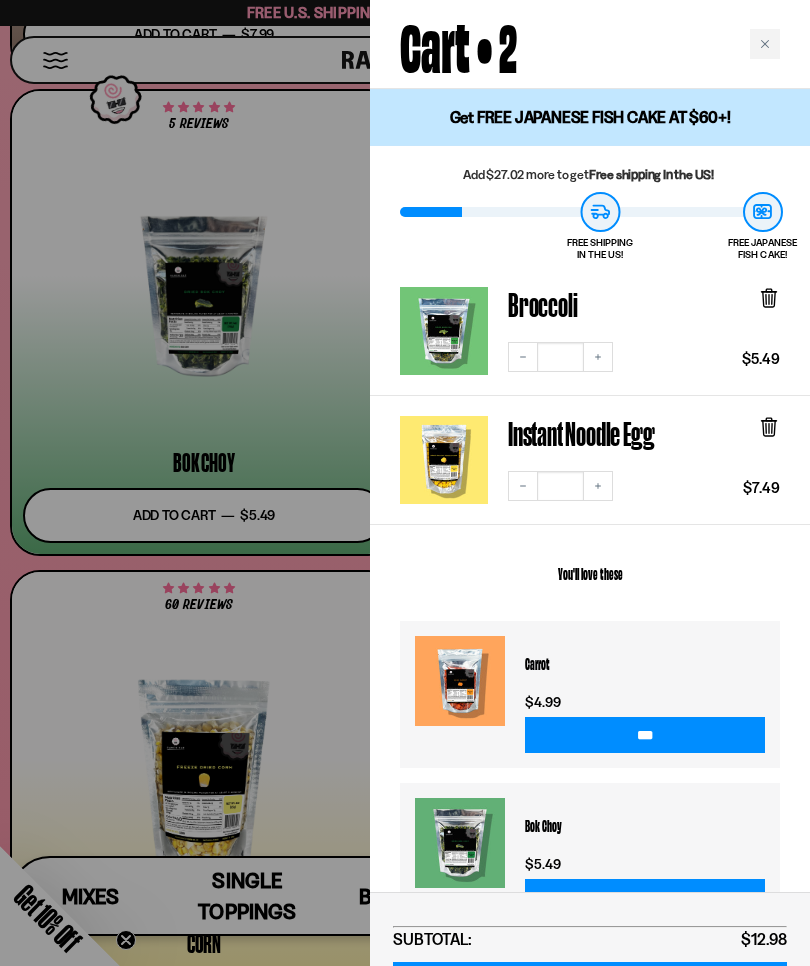 click on "Get FREE JAPANESE FISH CAKE AT $60+!" at bounding box center (590, 117) 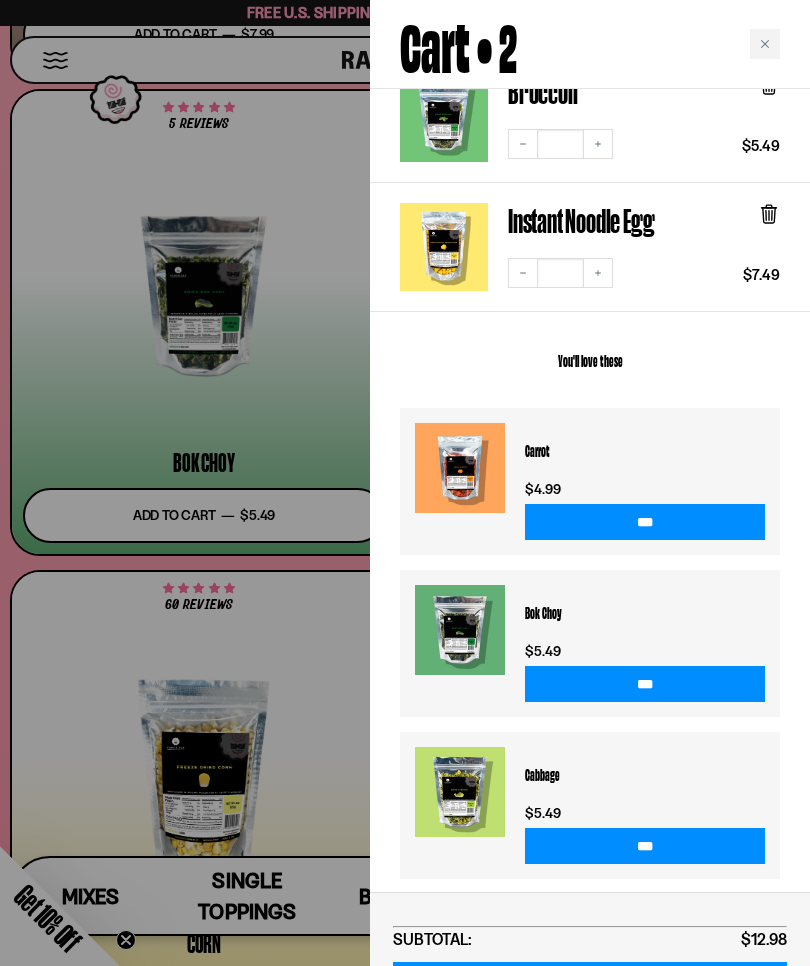 scroll, scrollTop: 211, scrollLeft: 0, axis: vertical 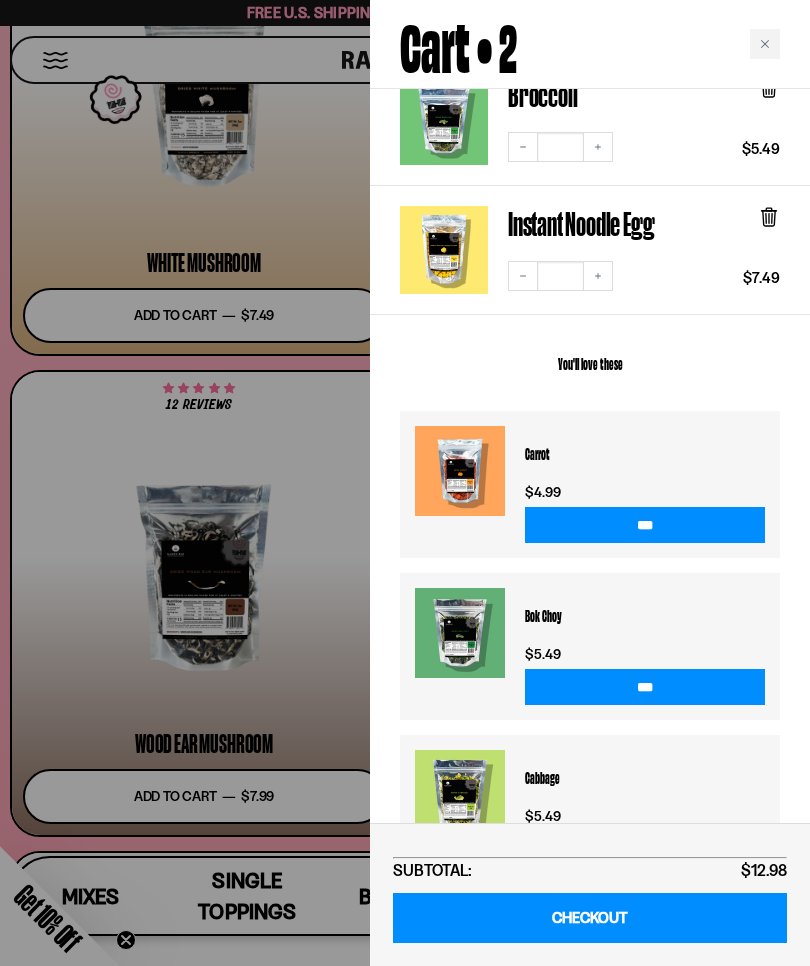 click on "Cart • 2" at bounding box center (590, 44) 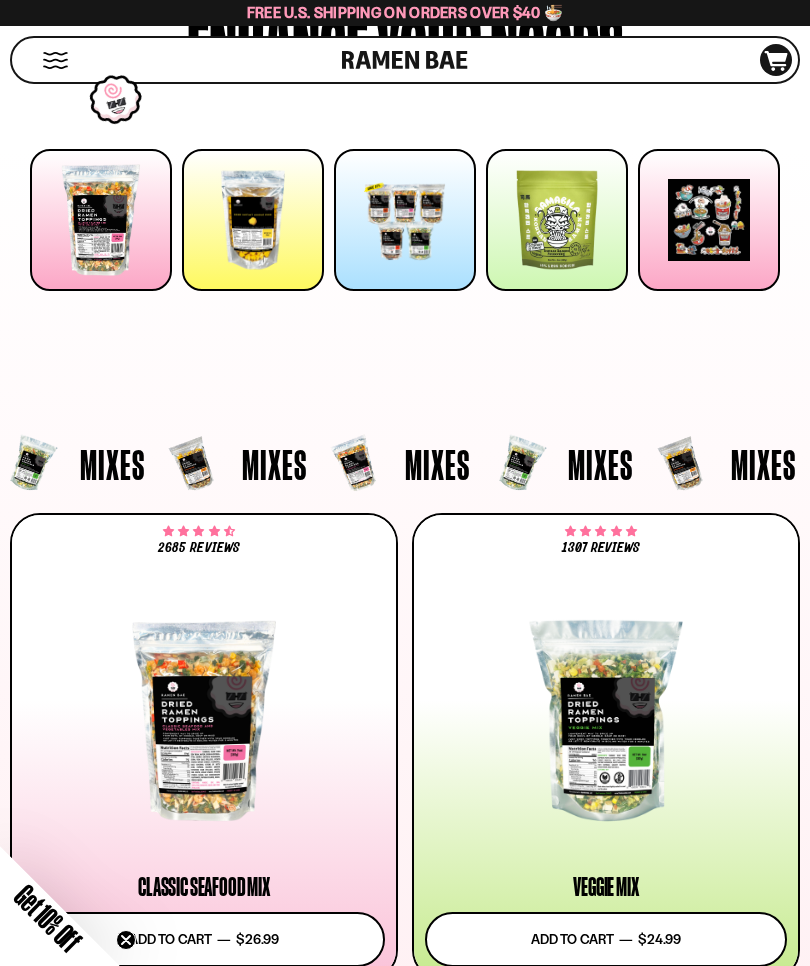 scroll, scrollTop: 0, scrollLeft: 0, axis: both 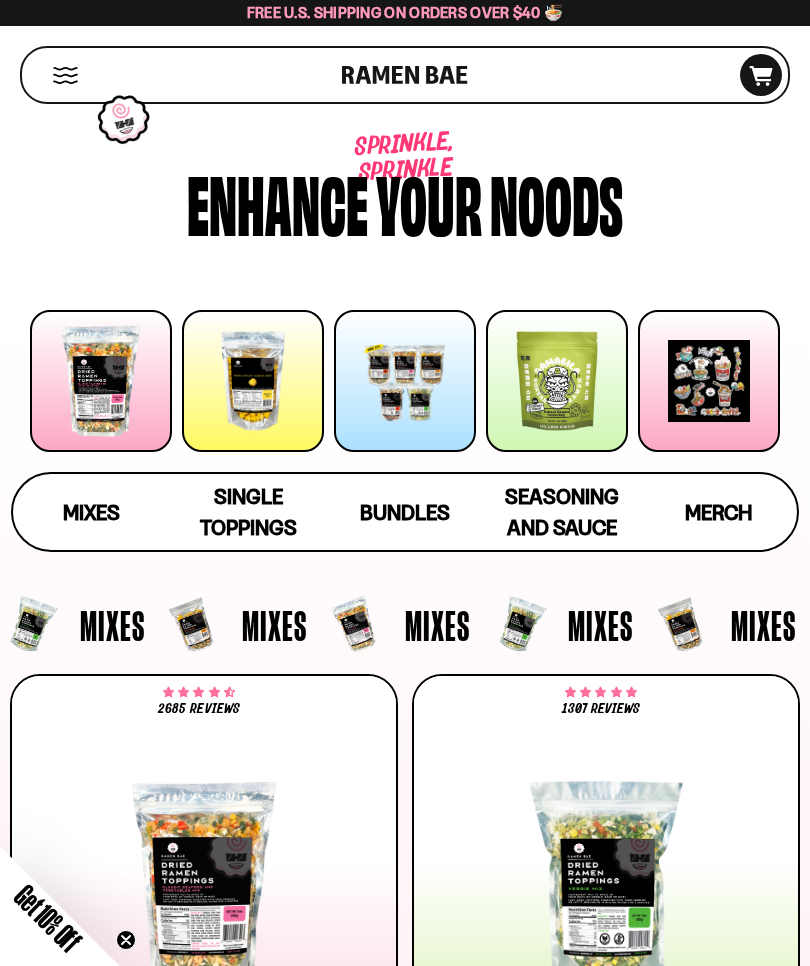 click on "D0381C2F-513E-4F90-8A41-6F0A75DCBAAA" 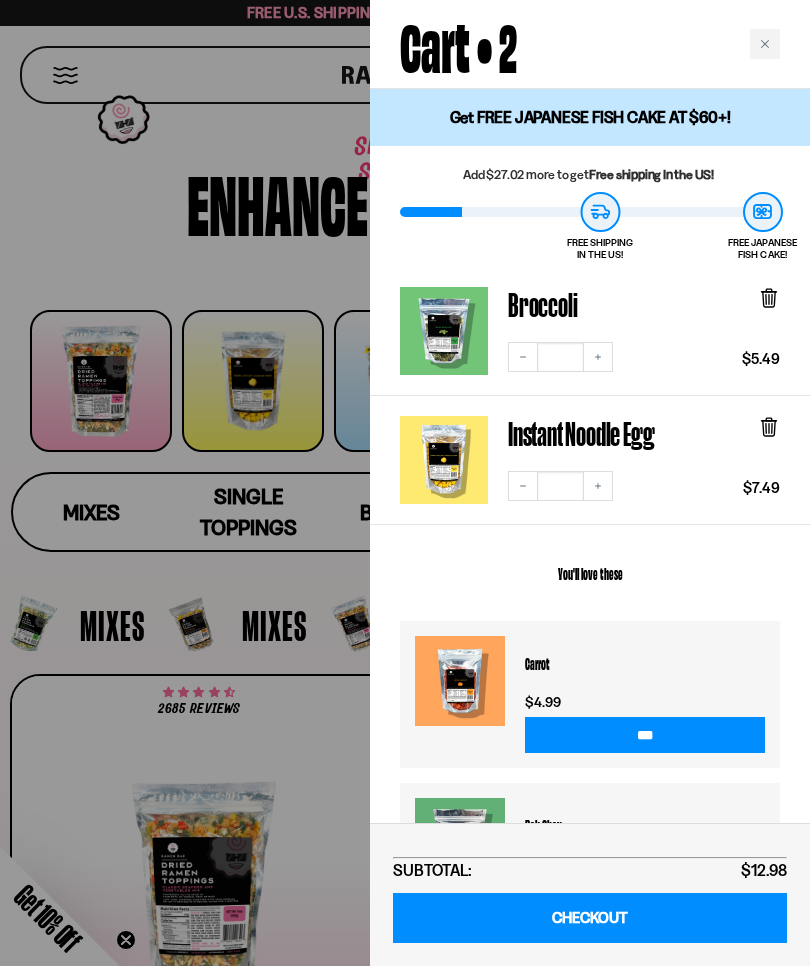 scroll, scrollTop: 0, scrollLeft: 0, axis: both 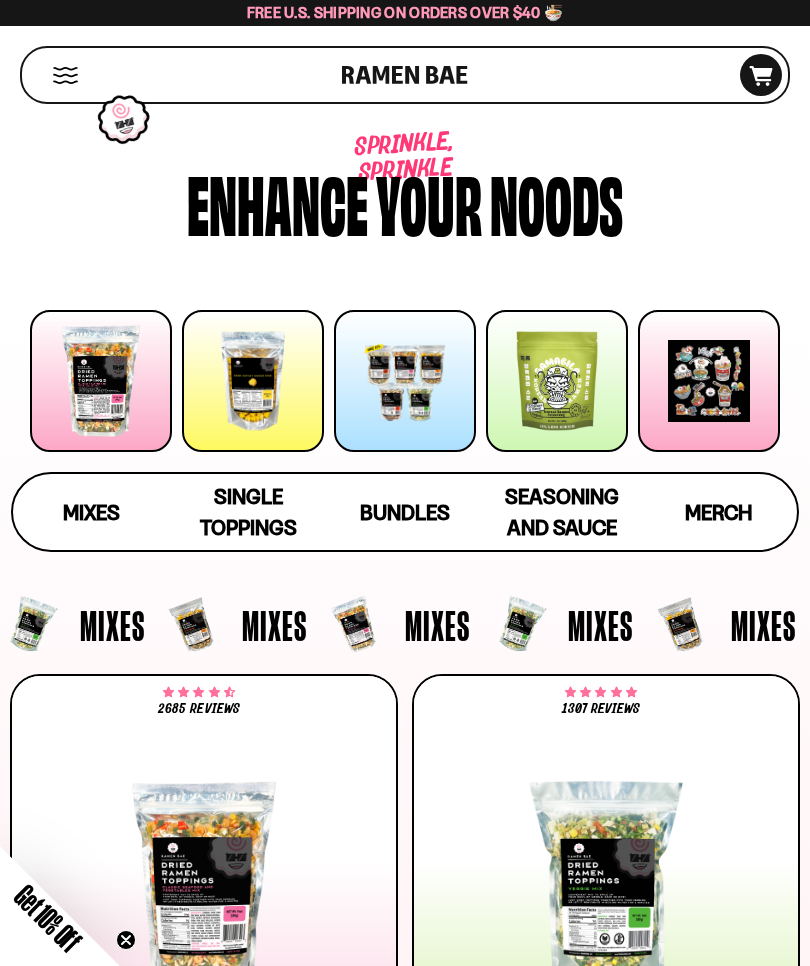 click on "Merch" at bounding box center [718, 512] 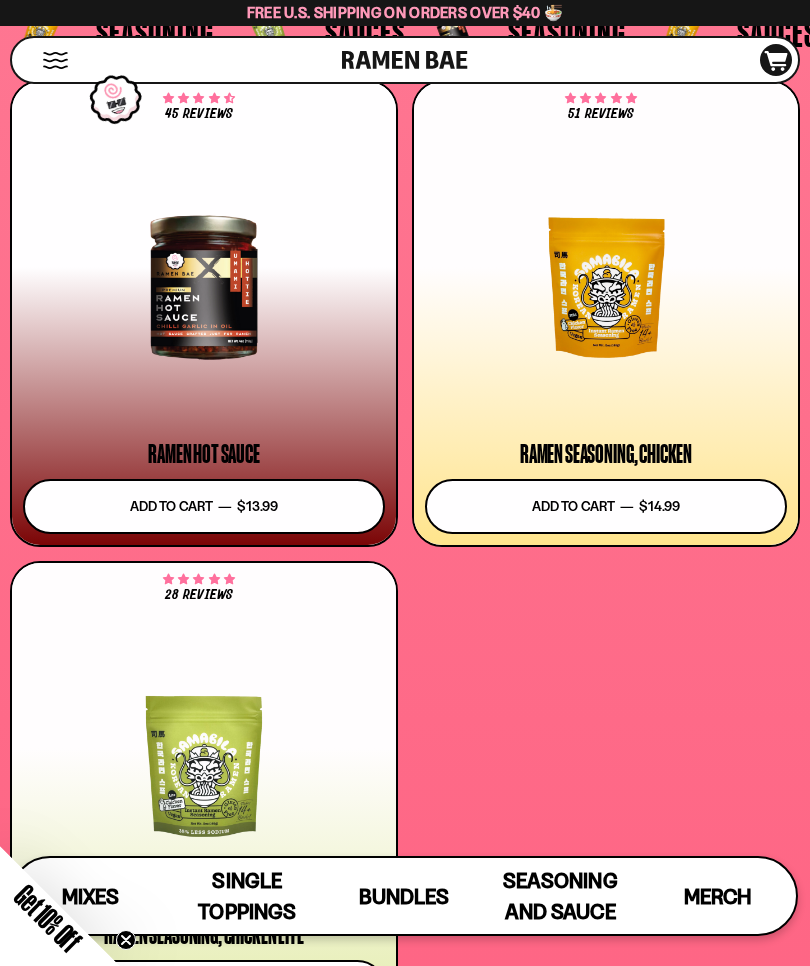 scroll, scrollTop: 8531, scrollLeft: 0, axis: vertical 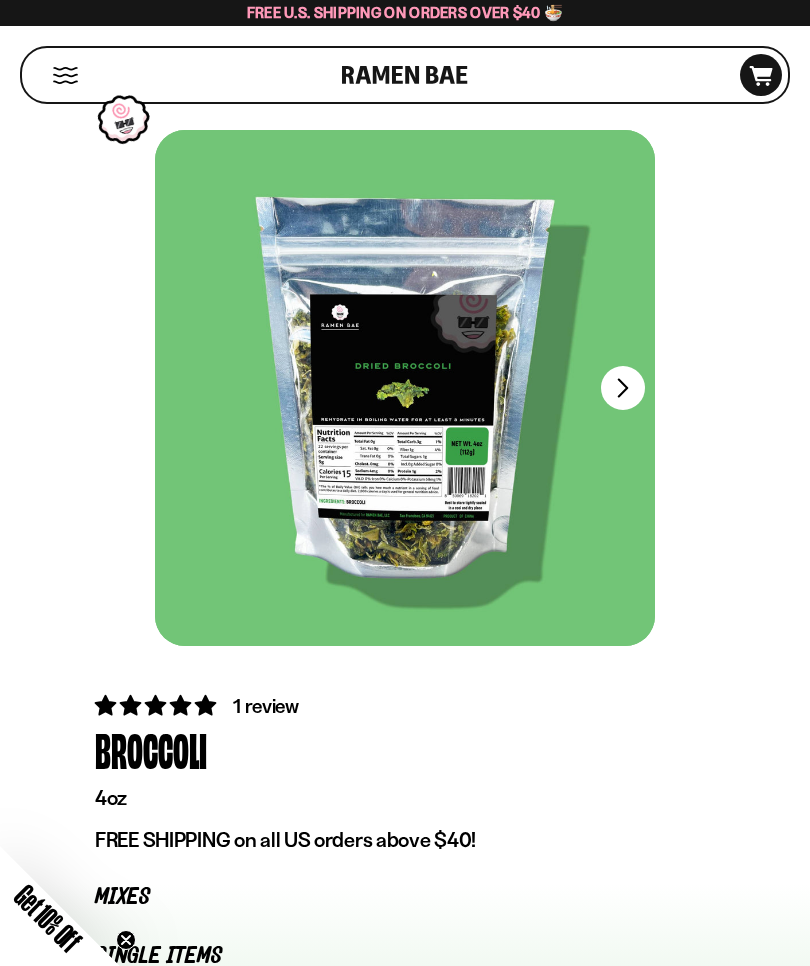 click at bounding box center [405, 388] 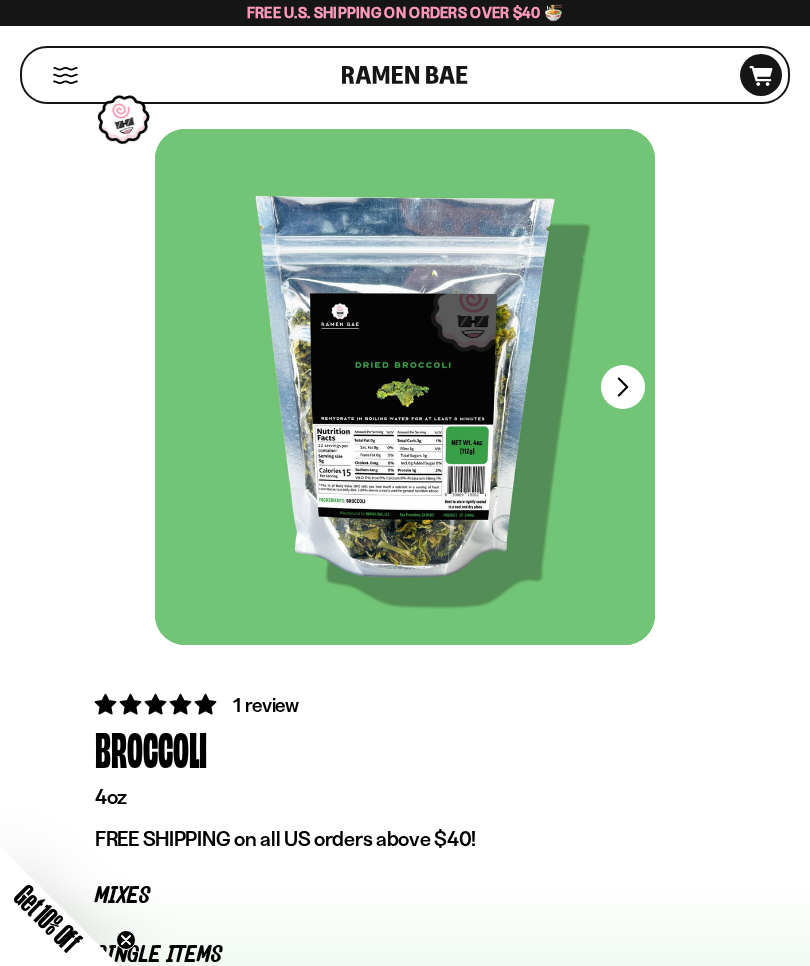 scroll, scrollTop: 0, scrollLeft: 0, axis: both 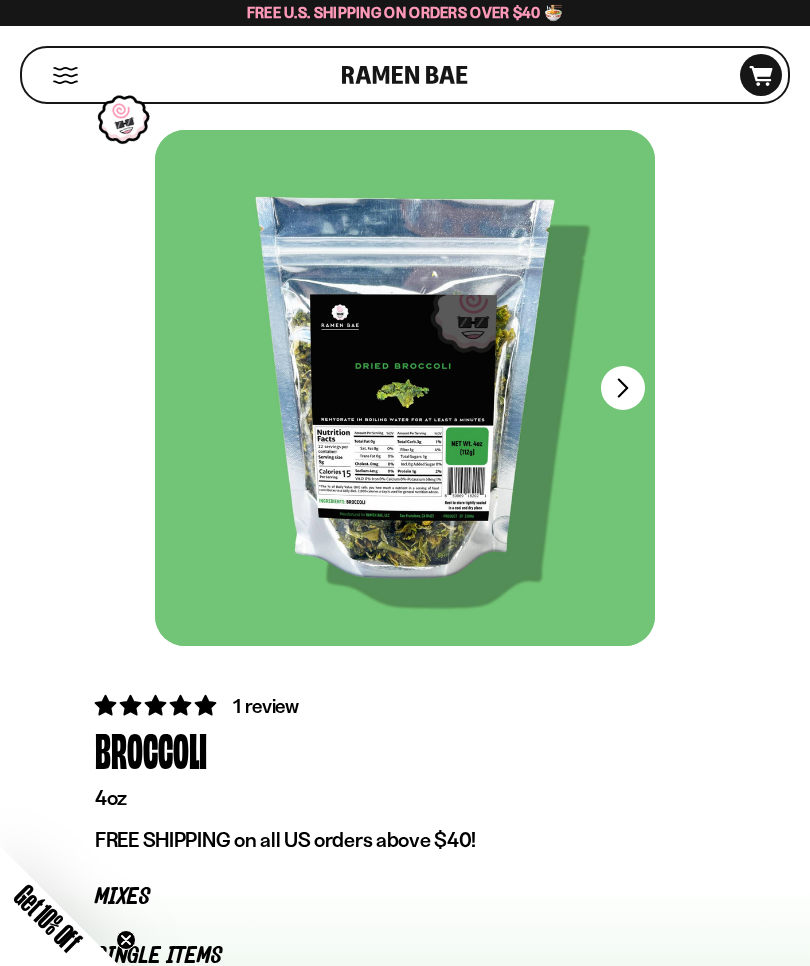 click at bounding box center [405, 388] 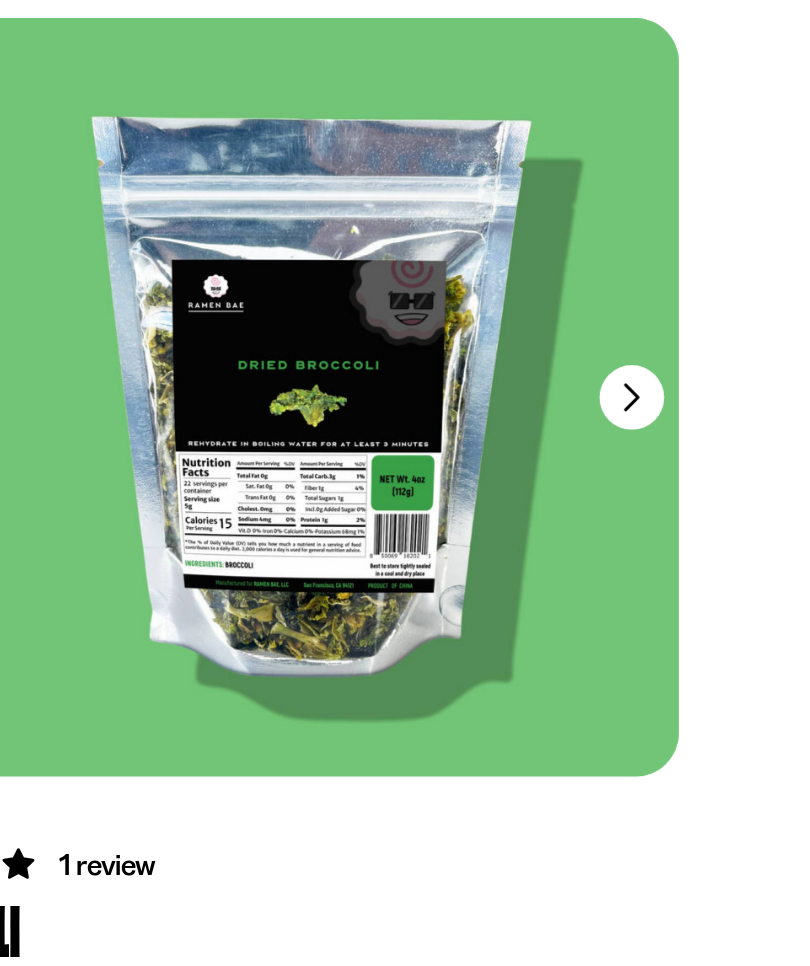 click on "FADCB6FD-DFAB-4417-9F21-029242090B77                                                       FADCB6FD-DFAB-4417-9F21-029242090B77" at bounding box center [405, 403] 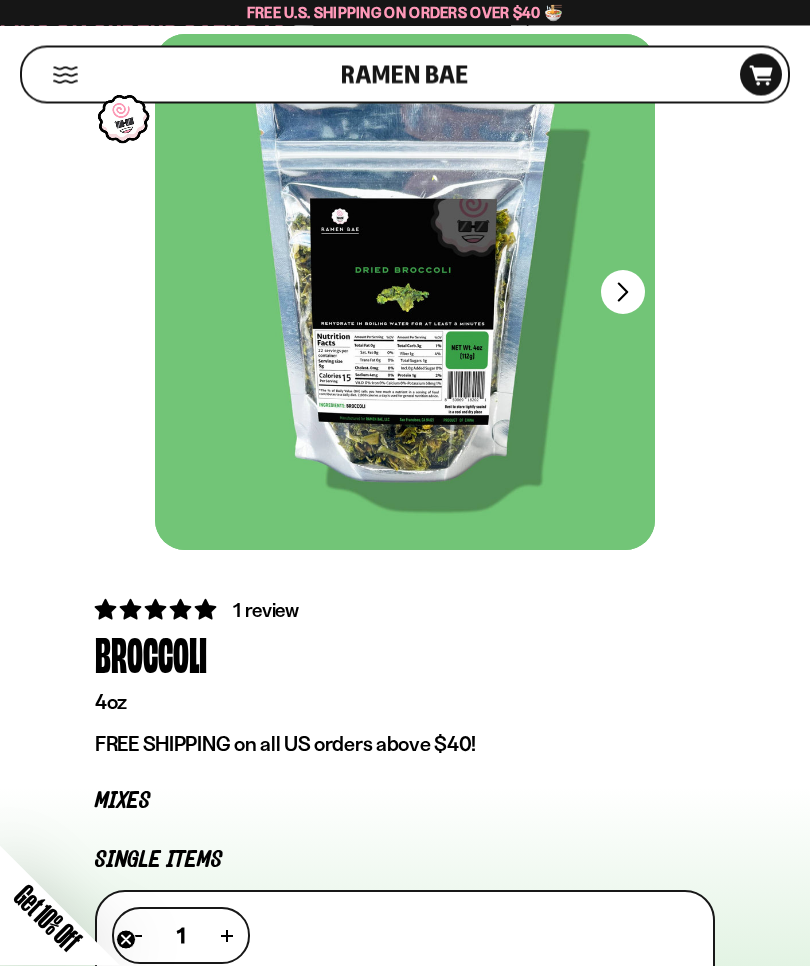 scroll, scrollTop: 0, scrollLeft: 0, axis: both 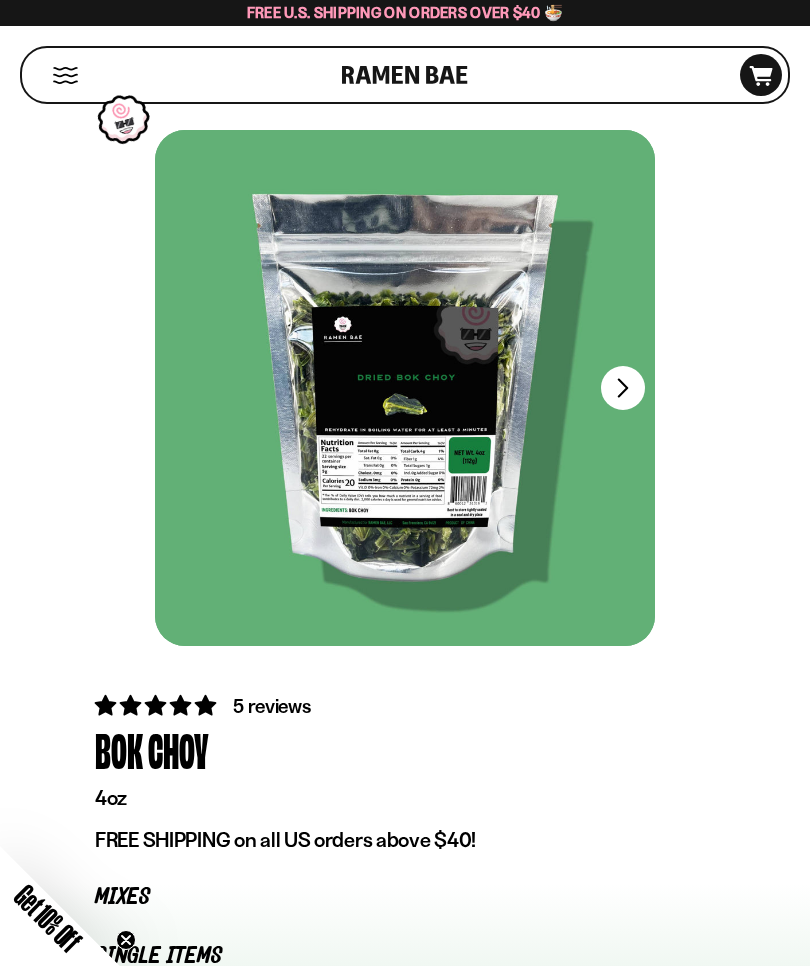 click at bounding box center [405, 388] 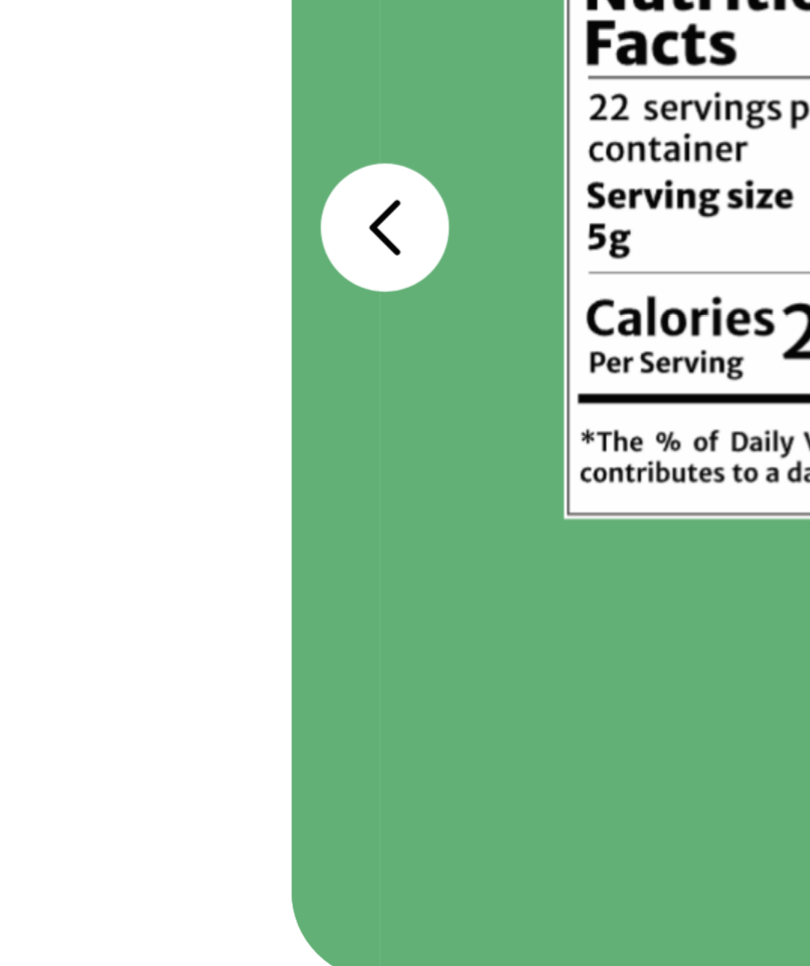 scroll, scrollTop: 8, scrollLeft: 0, axis: vertical 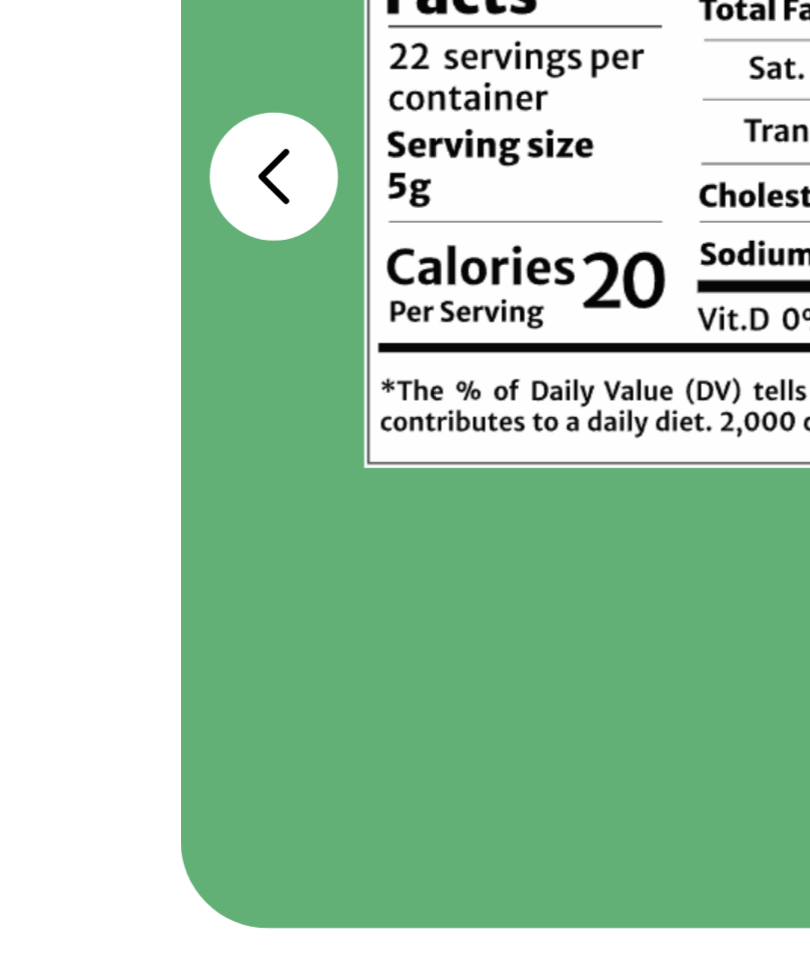 click on "FADCB6FD-DFAB-4417-9F21-029242090B77" at bounding box center [187, 380] 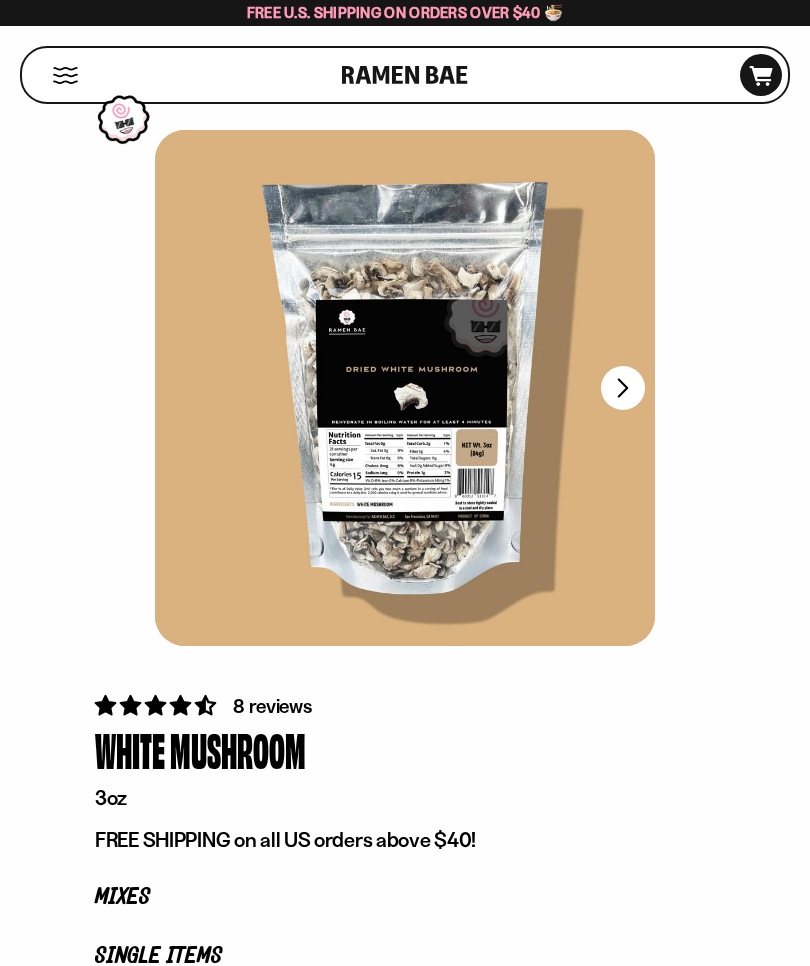 scroll, scrollTop: 0, scrollLeft: 0, axis: both 